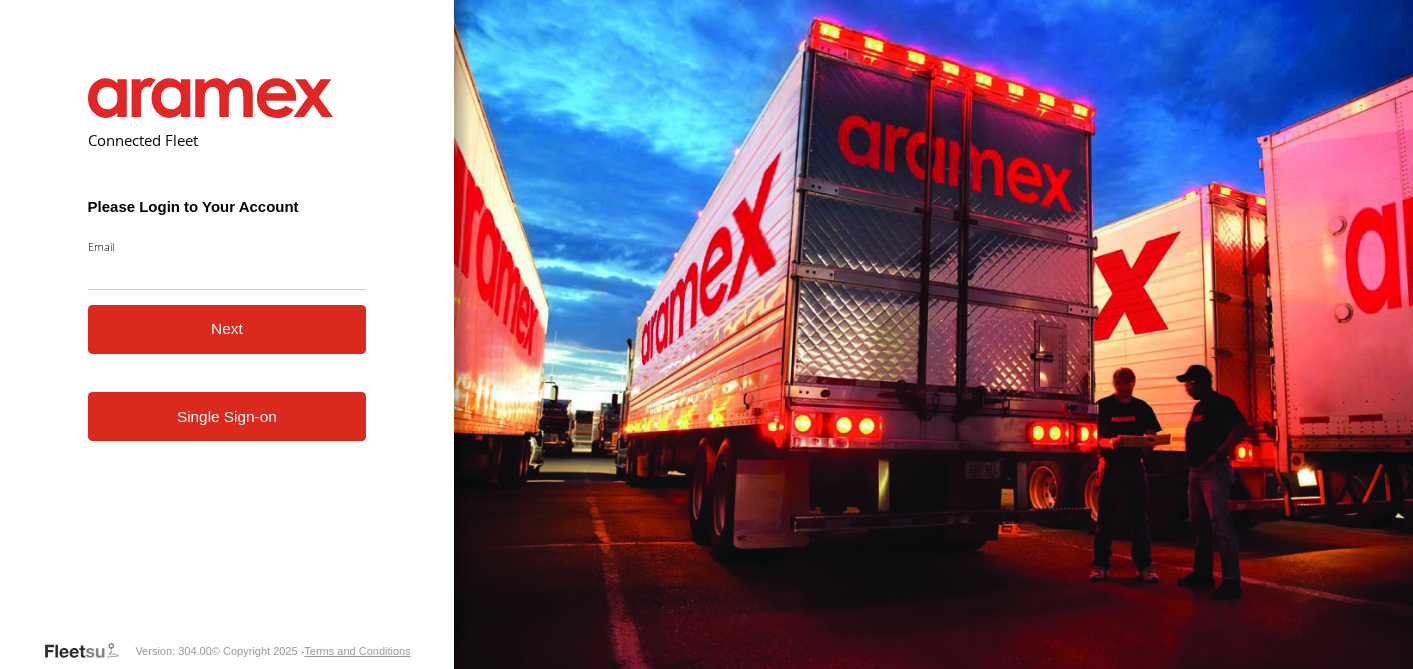 scroll, scrollTop: 0, scrollLeft: 0, axis: both 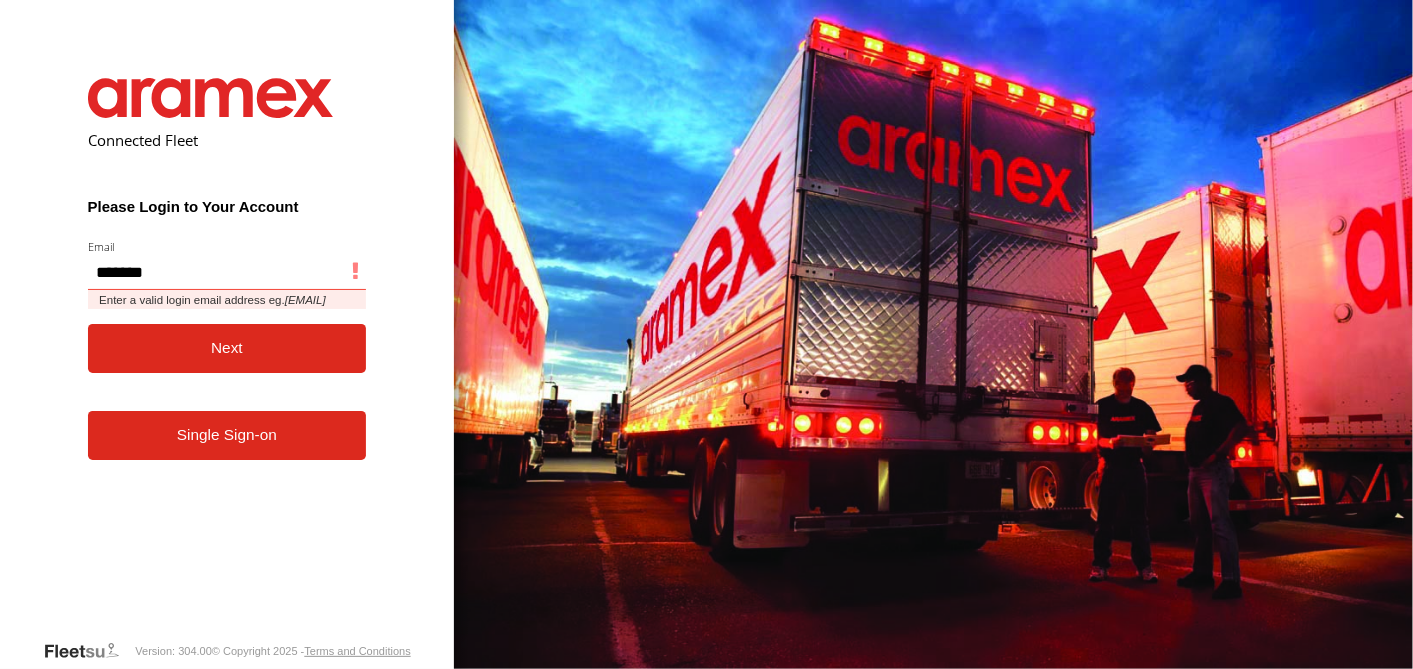 type on "**********" 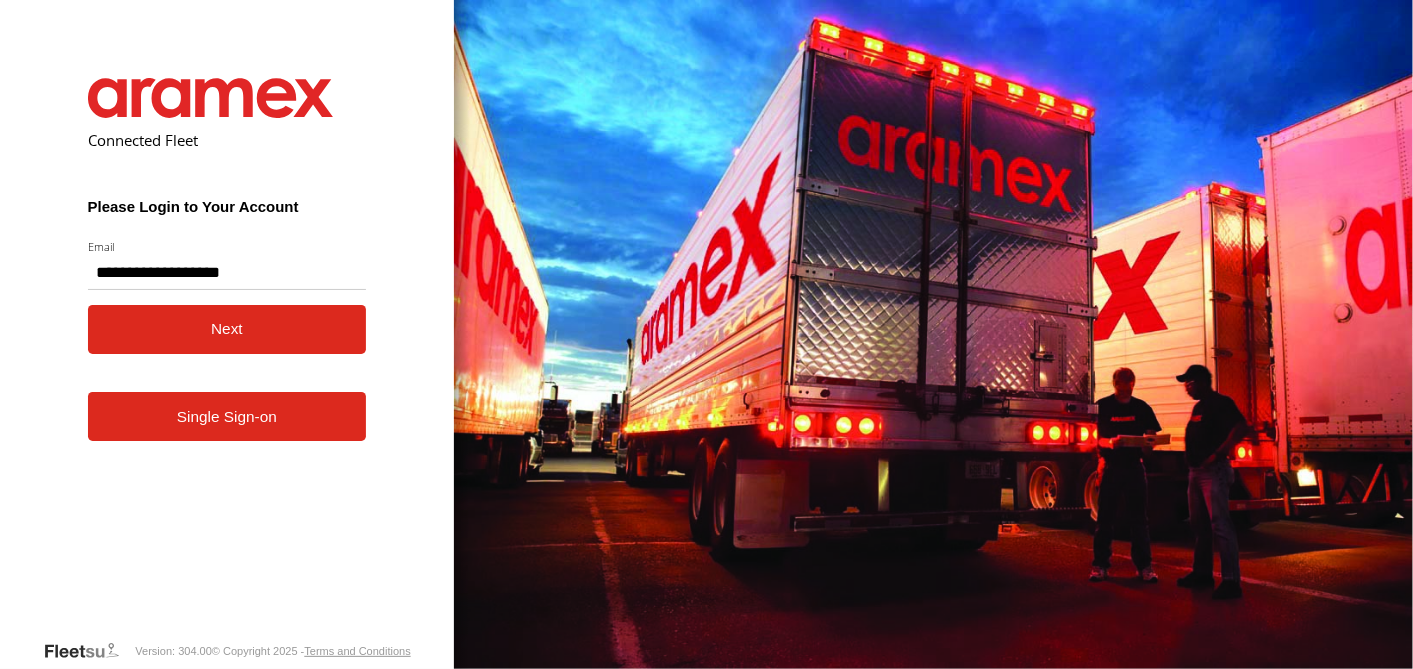 click on "Next" at bounding box center (227, 329) 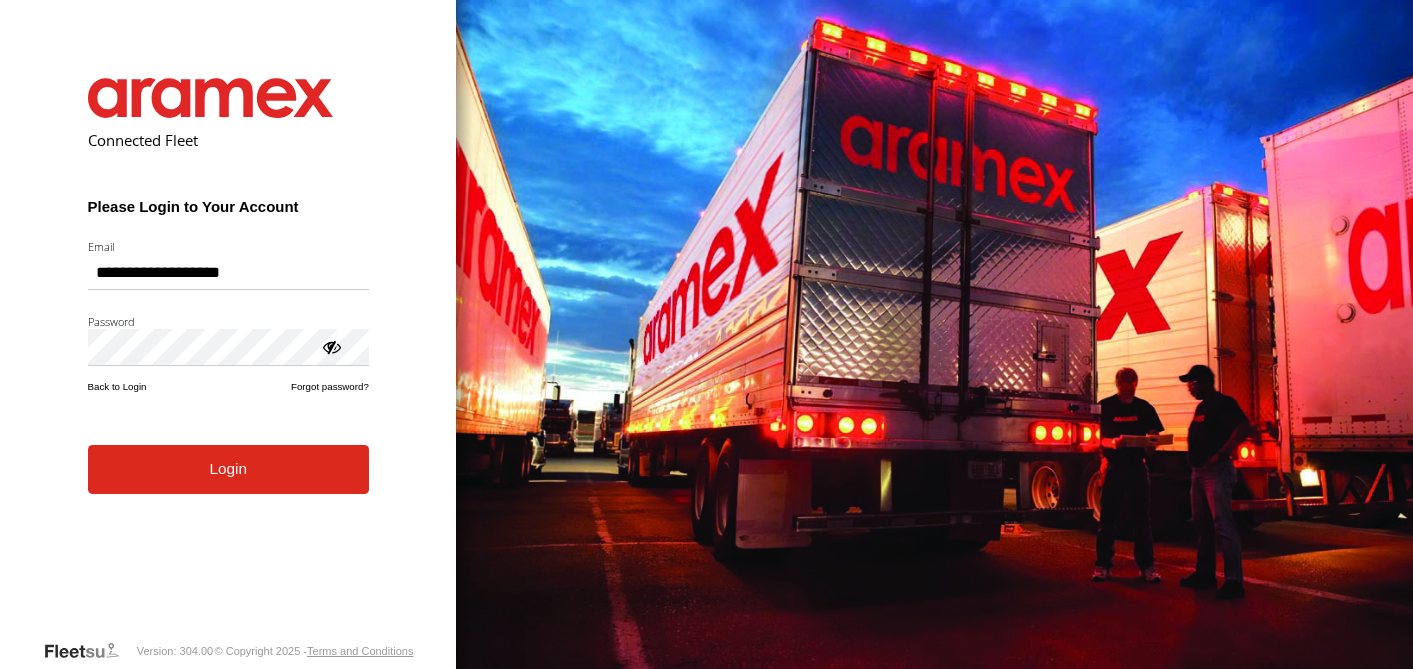 scroll, scrollTop: 0, scrollLeft: 0, axis: both 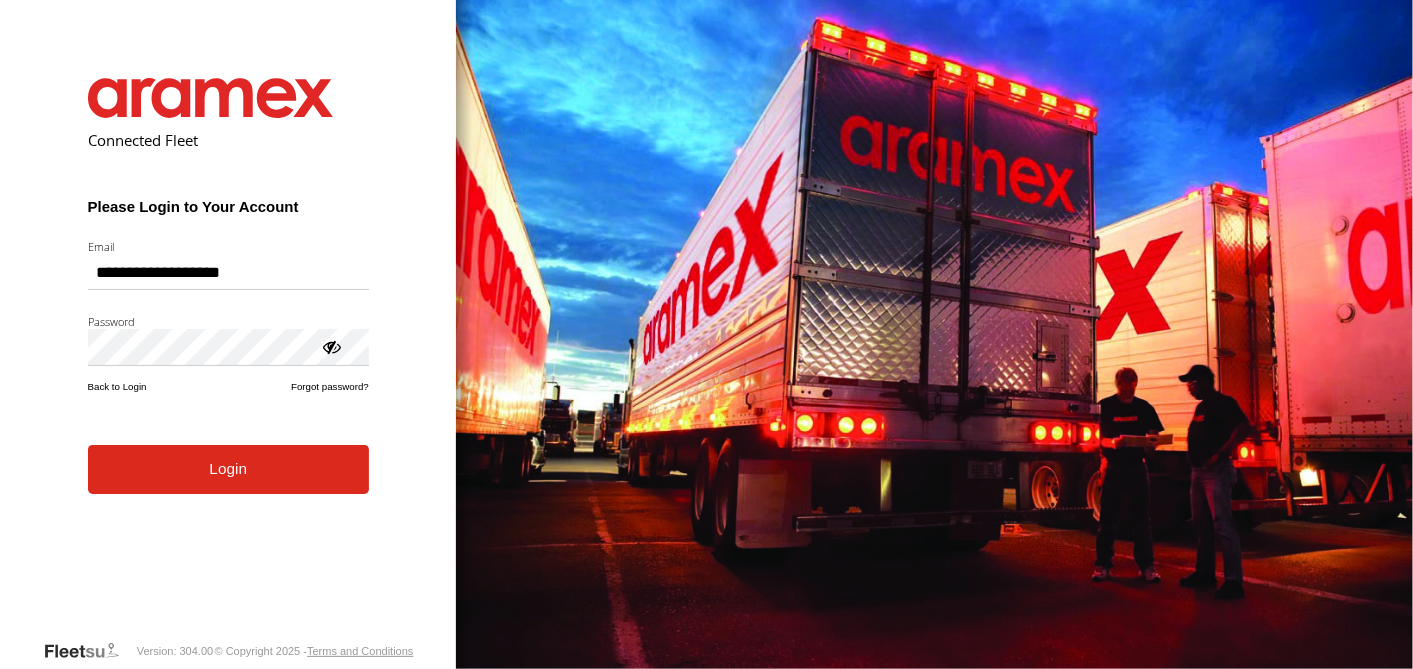 click on "Login" at bounding box center [228, 469] 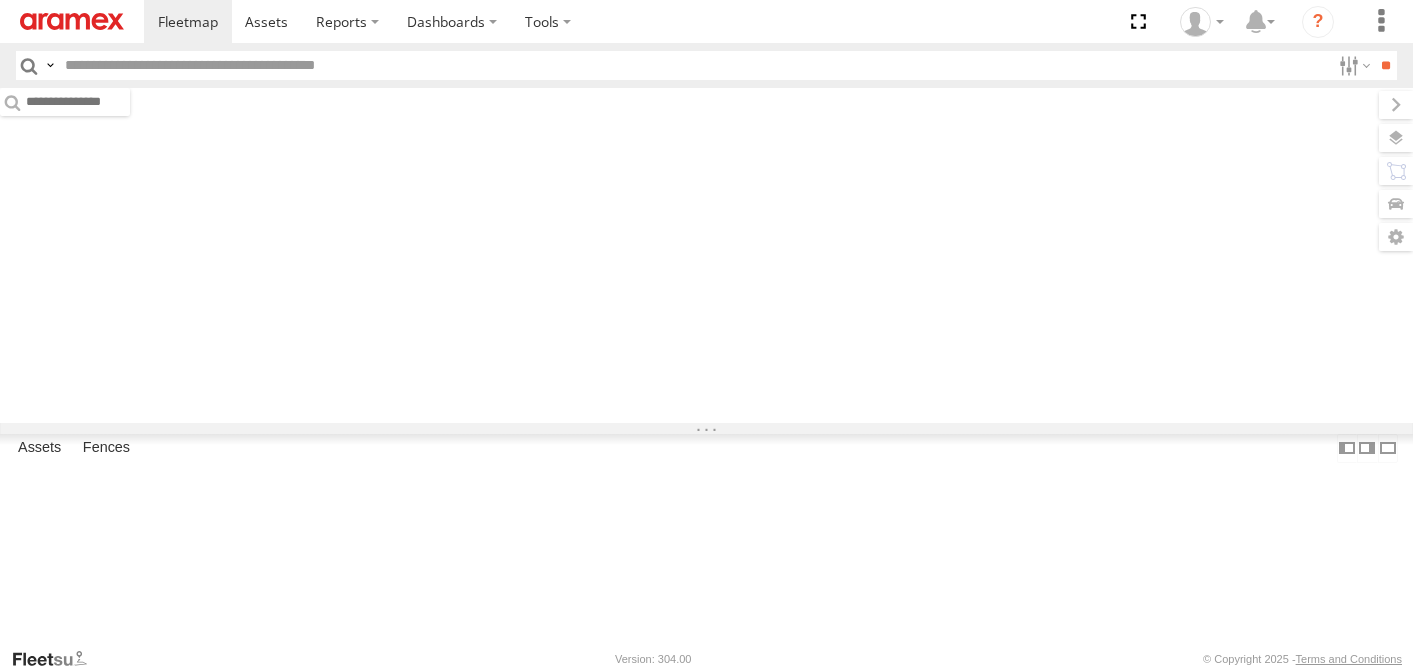 scroll, scrollTop: 0, scrollLeft: 0, axis: both 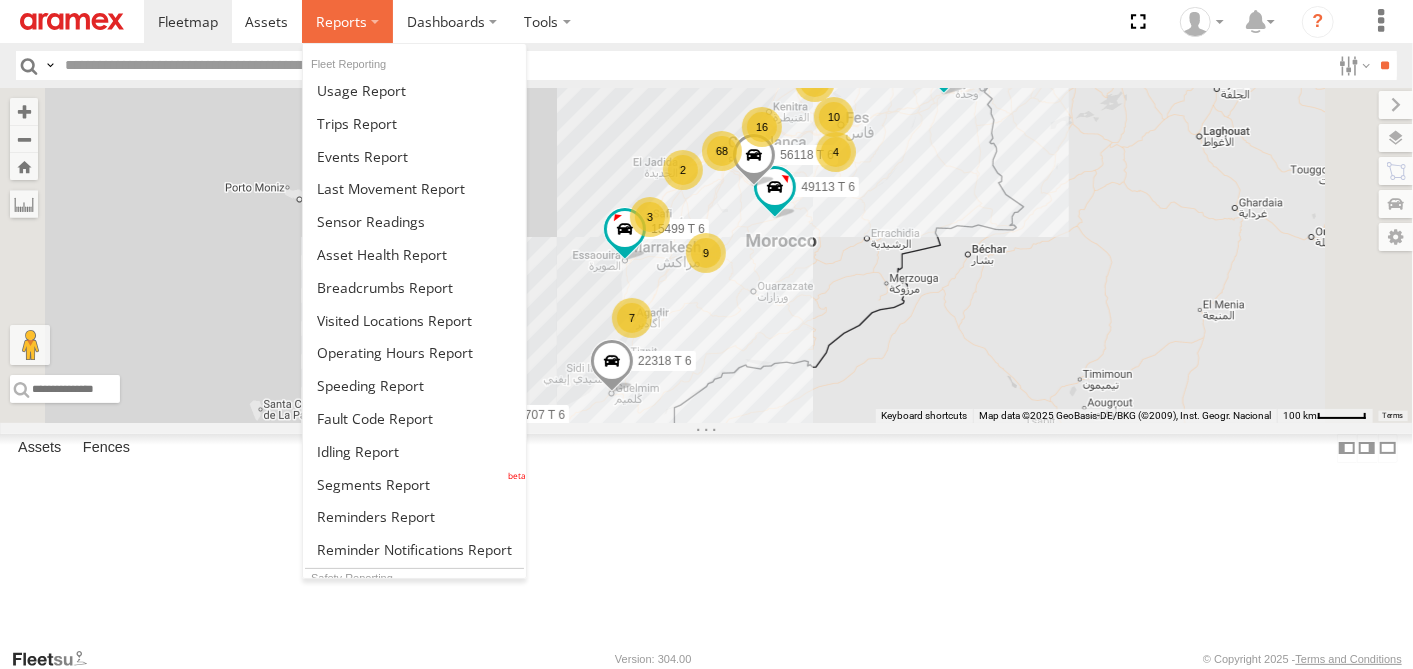 click at bounding box center [347, 21] 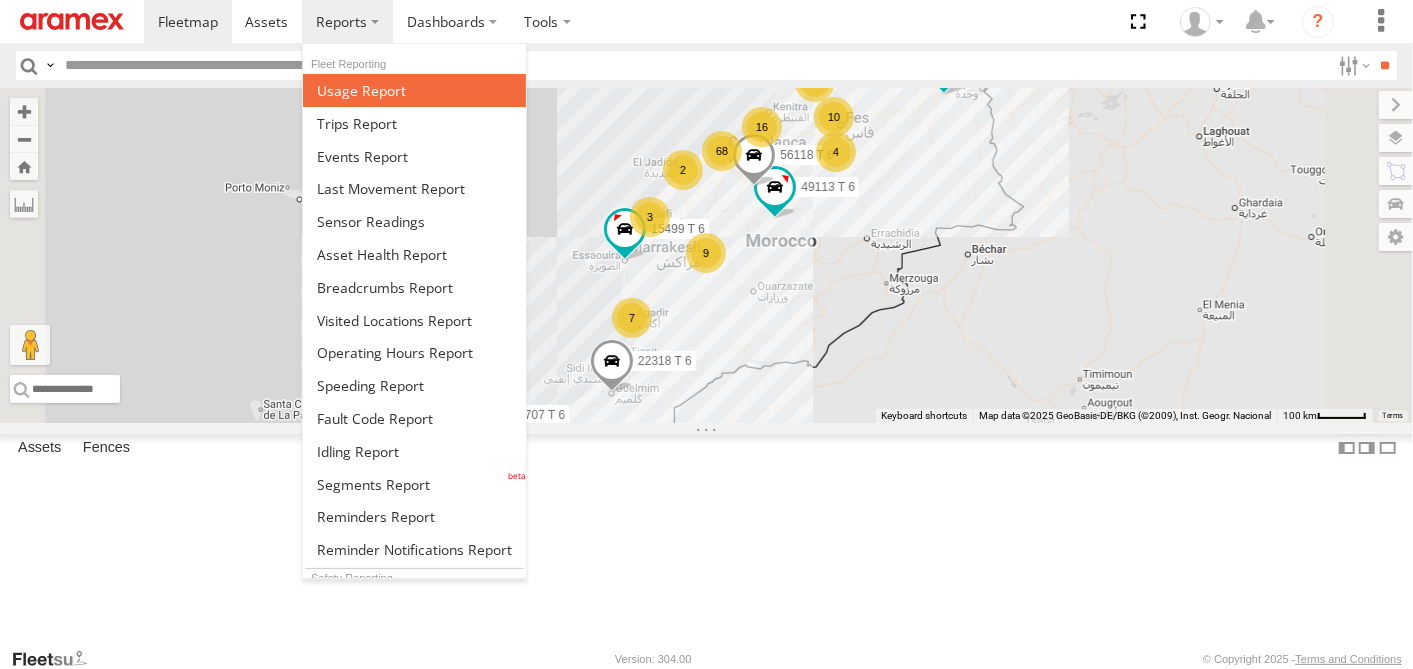 click at bounding box center [361, 90] 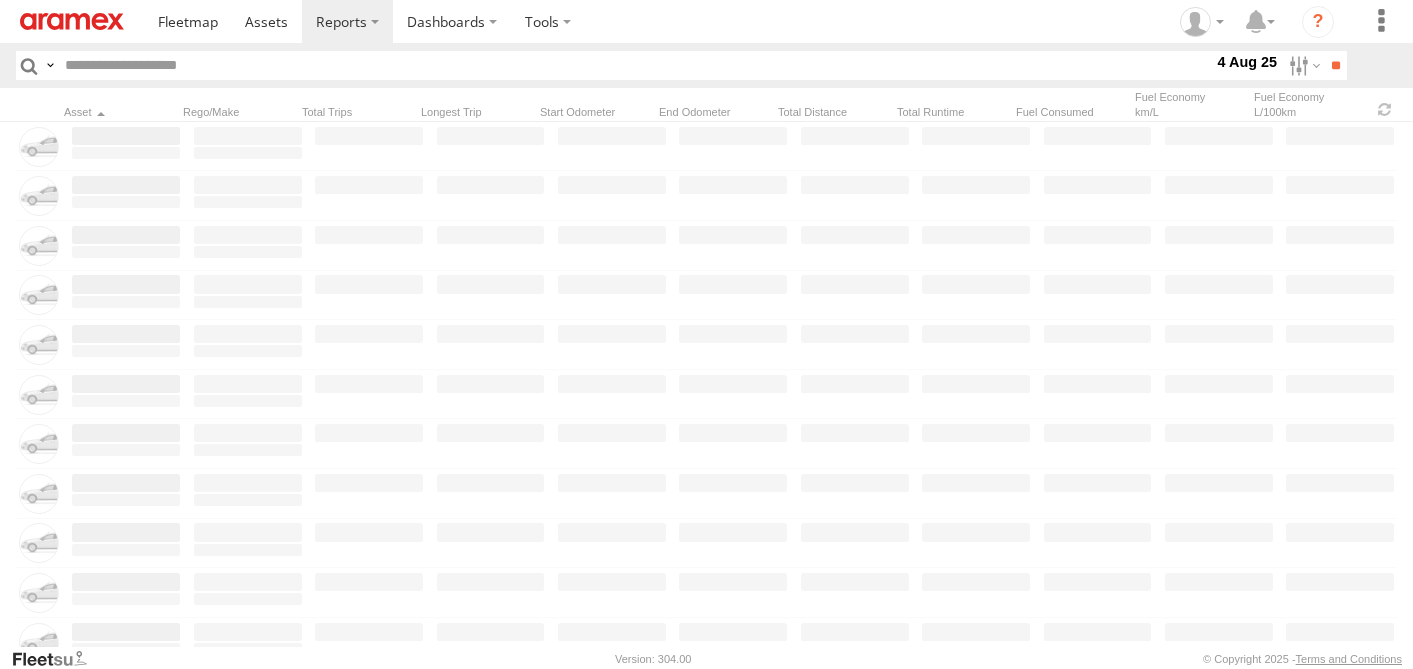 scroll, scrollTop: 0, scrollLeft: 0, axis: both 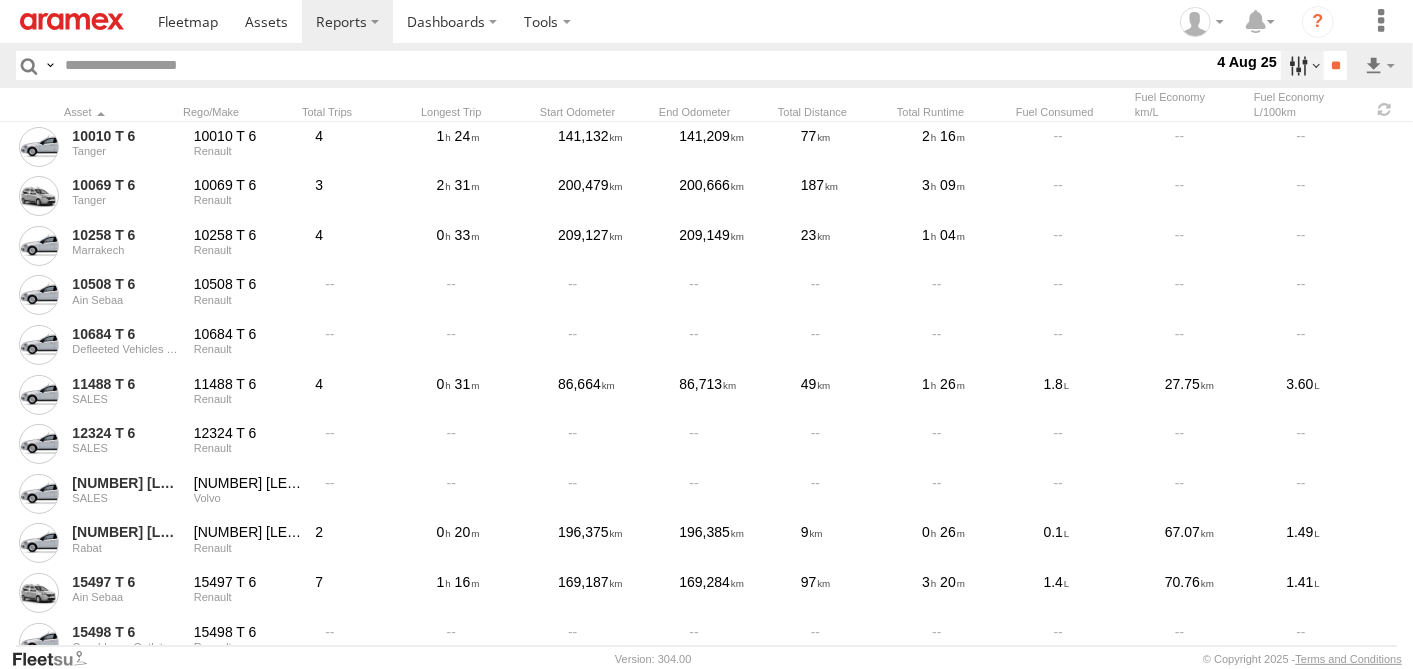 click at bounding box center (1302, 65) 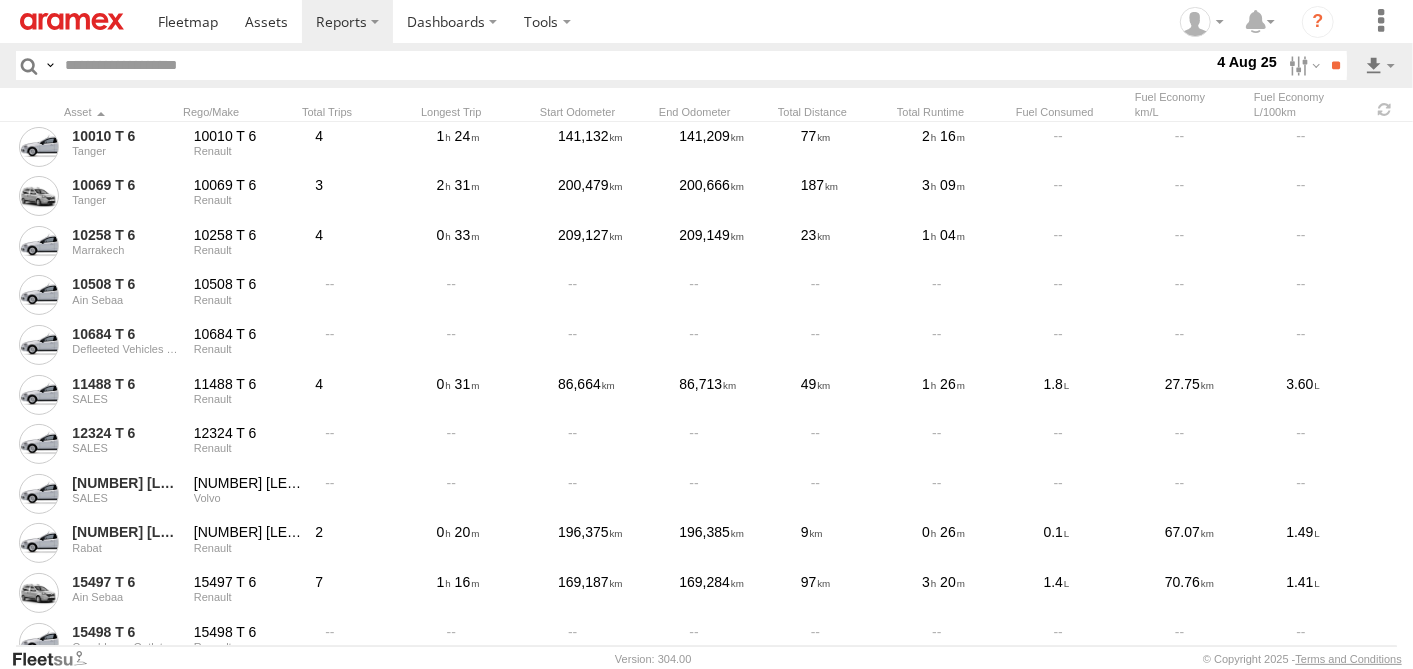 click at bounding box center (0, 0) 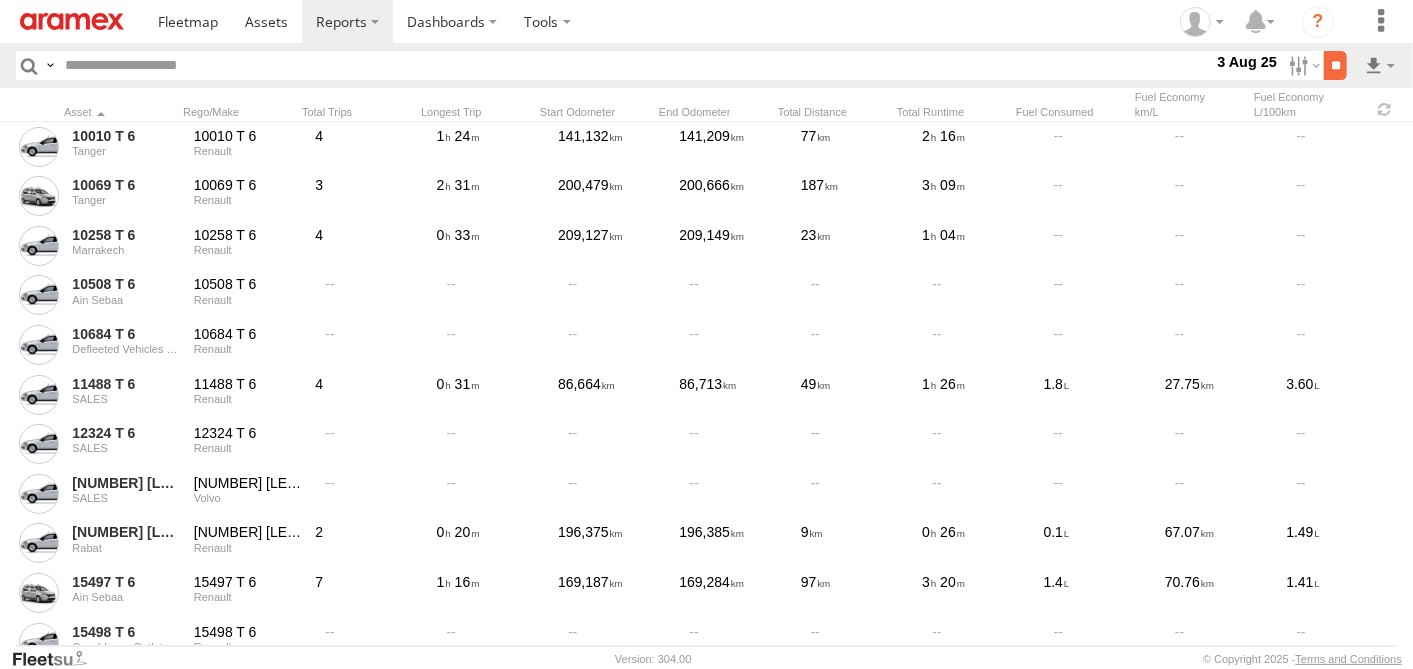 click on "**" at bounding box center (1335, 65) 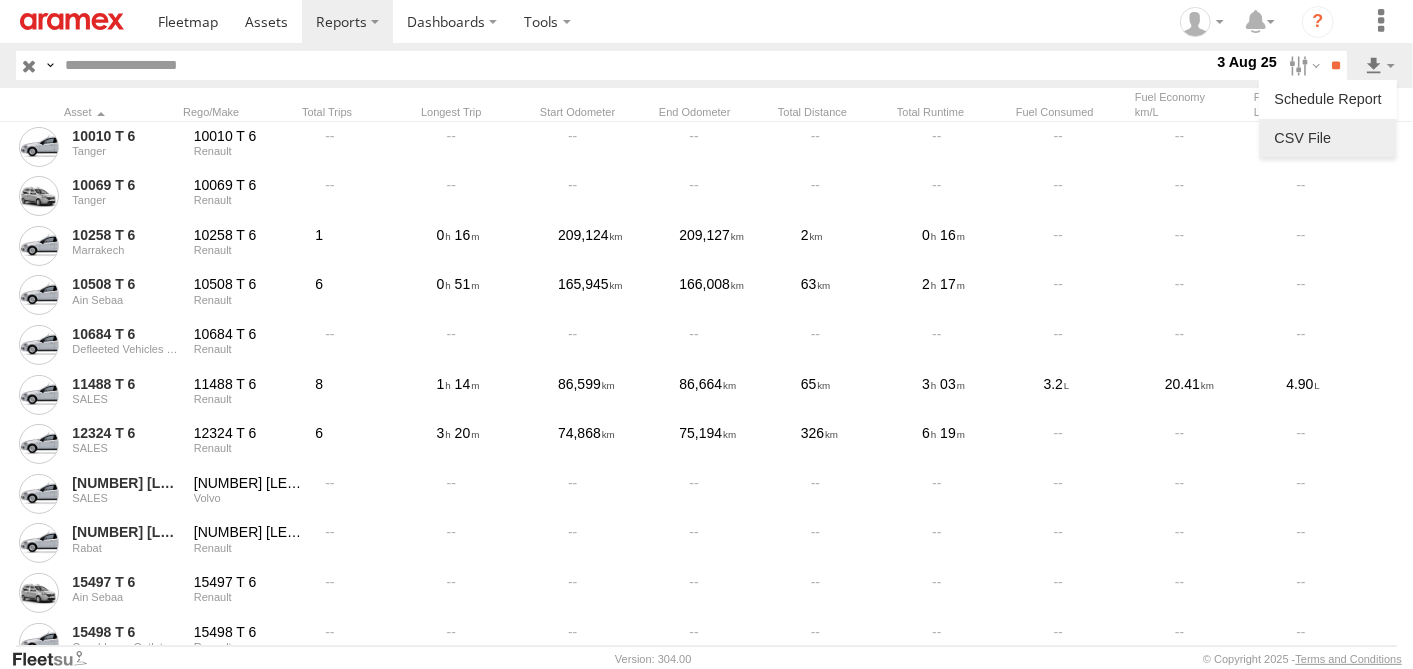 click at bounding box center [1328, 138] 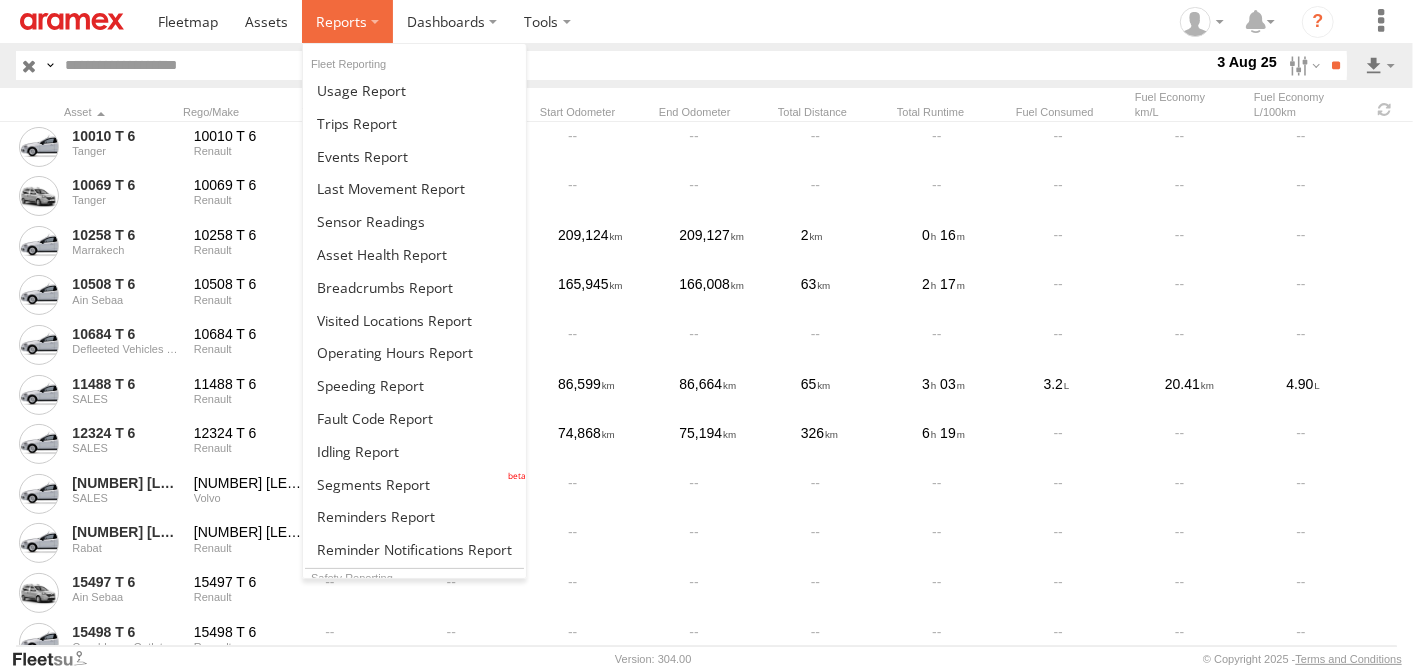 click at bounding box center [347, 21] 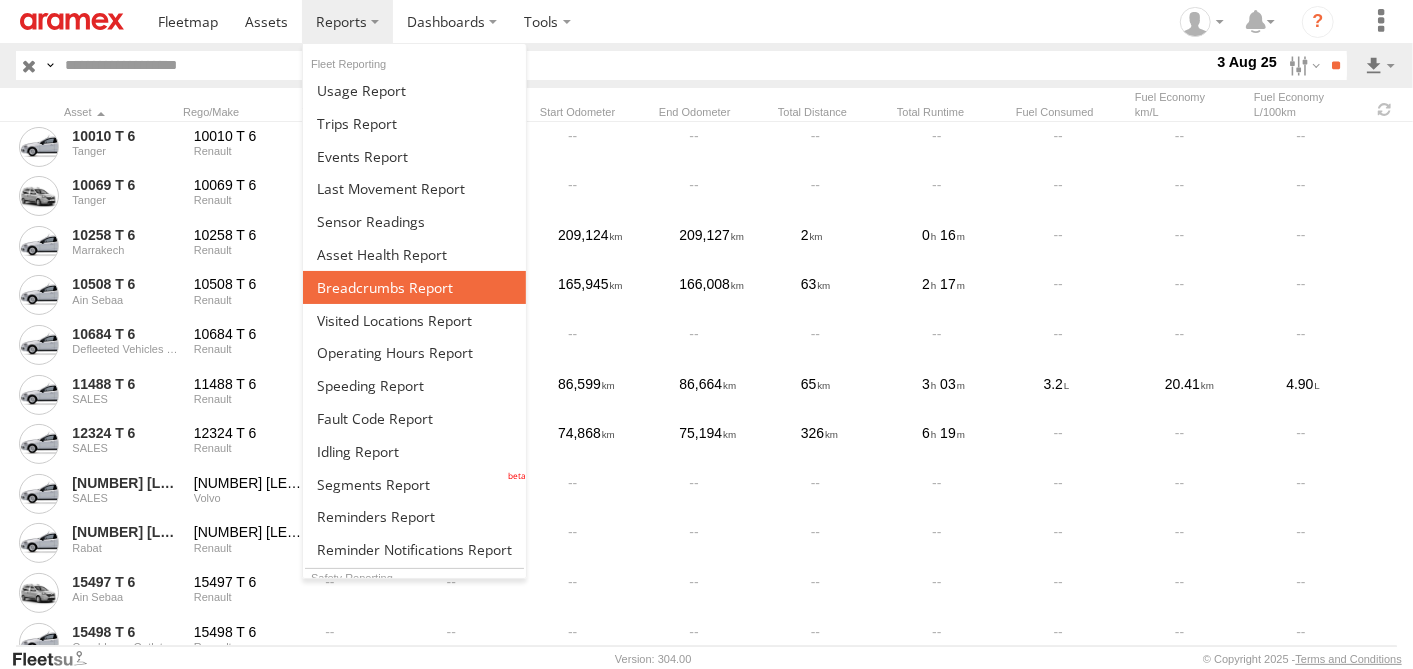 click at bounding box center [385, 287] 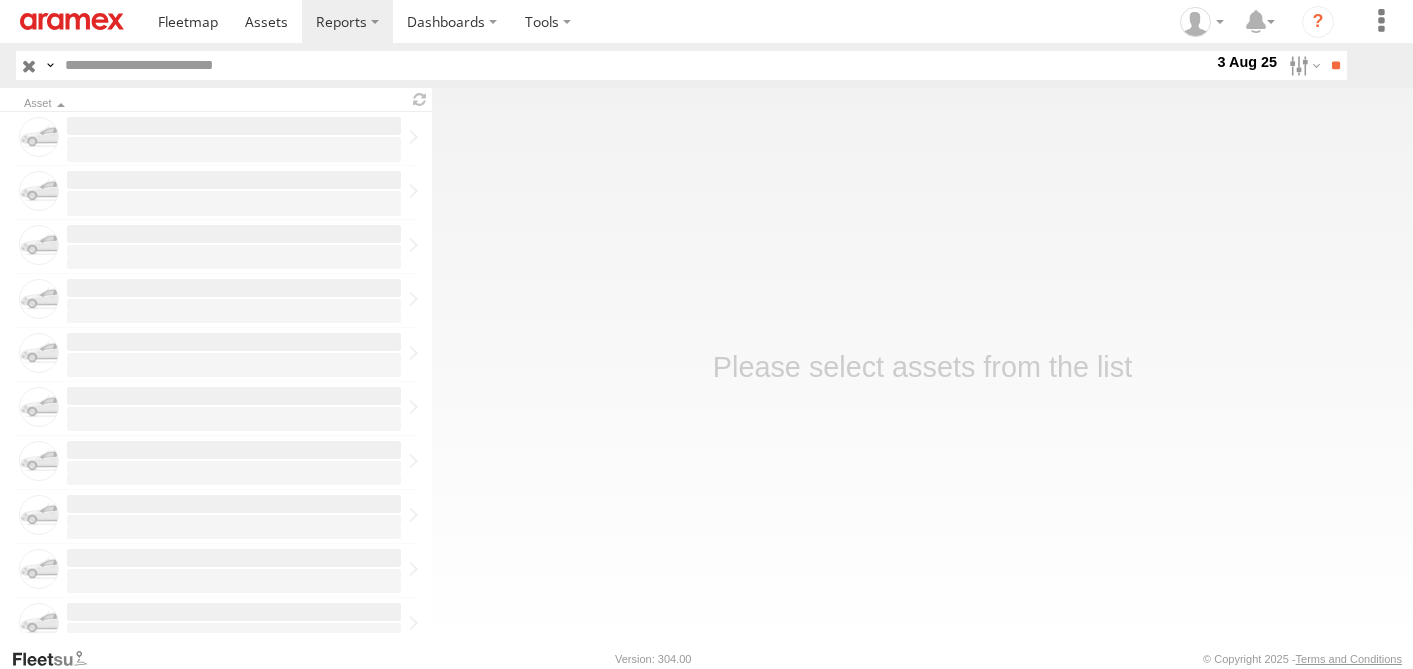 scroll, scrollTop: 0, scrollLeft: 0, axis: both 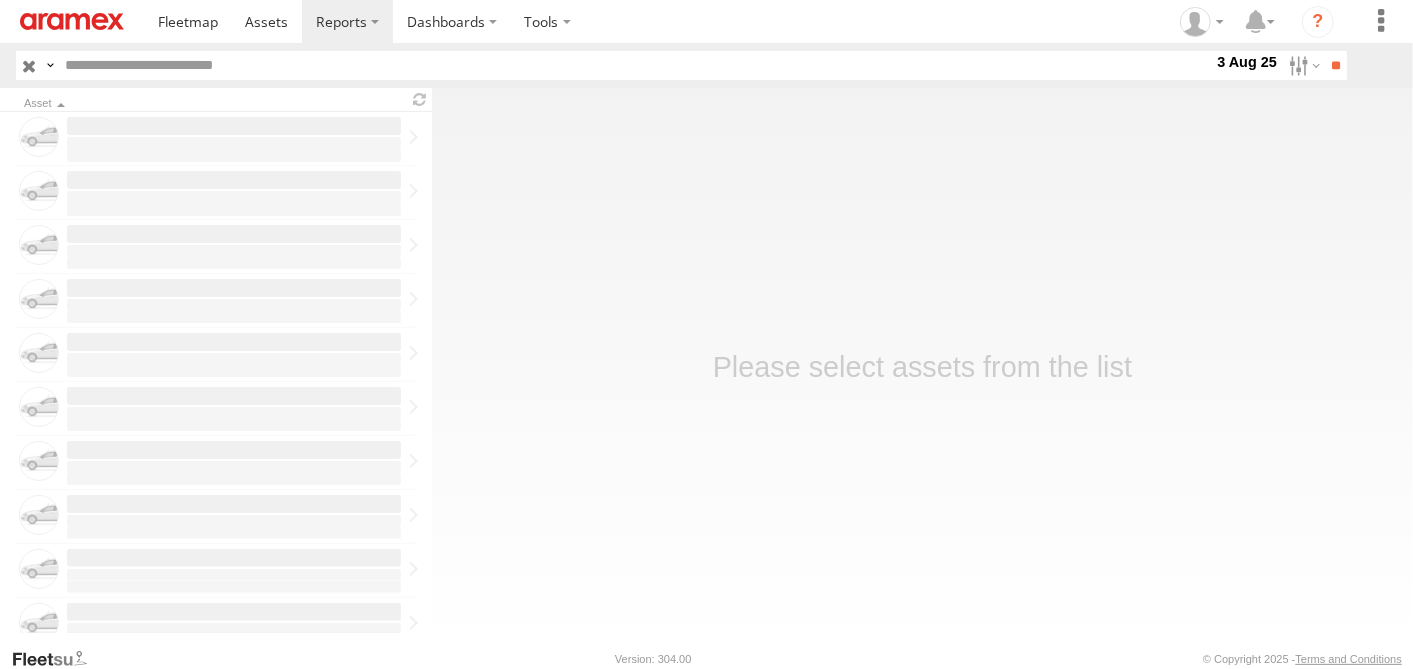 click at bounding box center [635, 65] 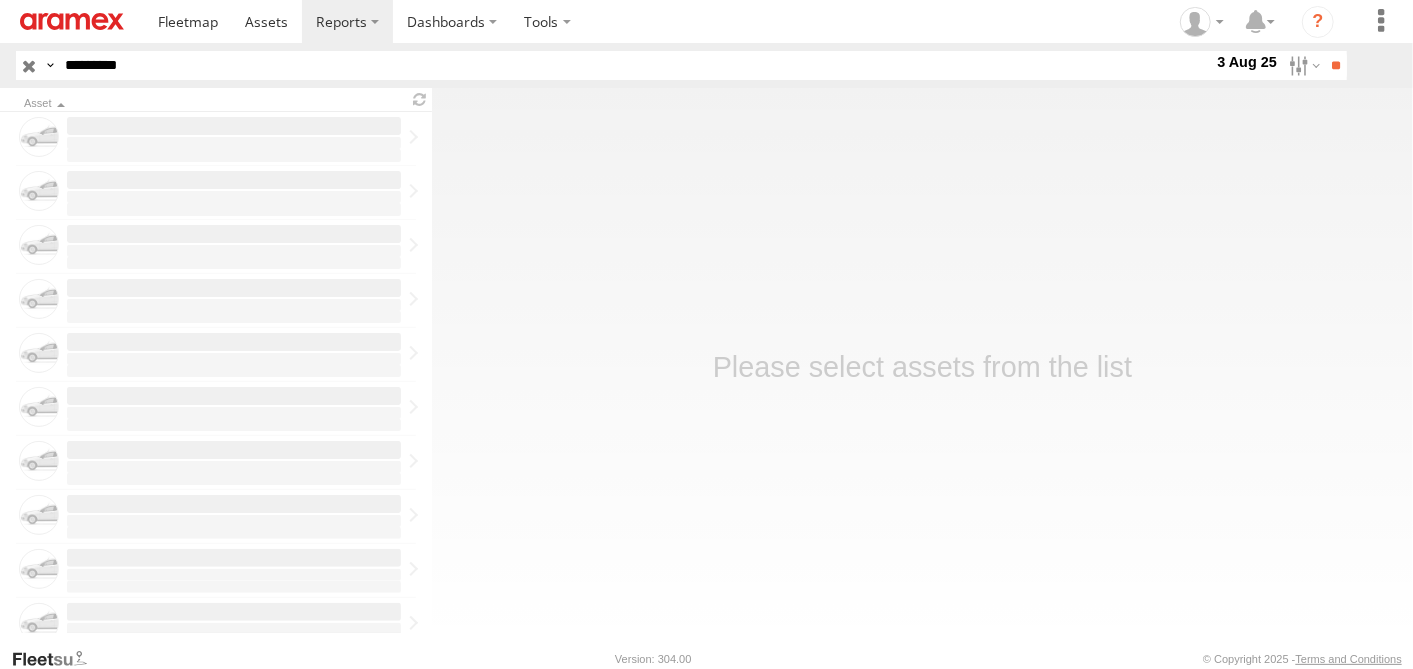 click on "*********" at bounding box center [635, 65] 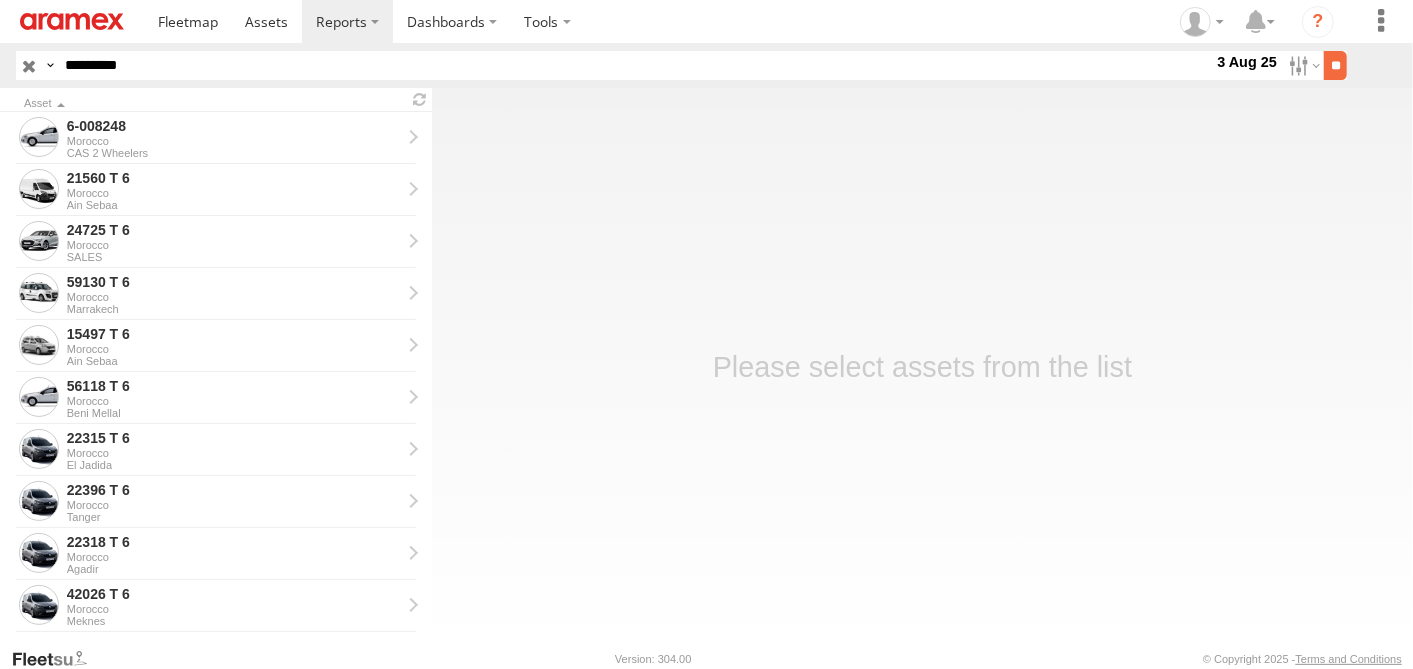 type on "*********" 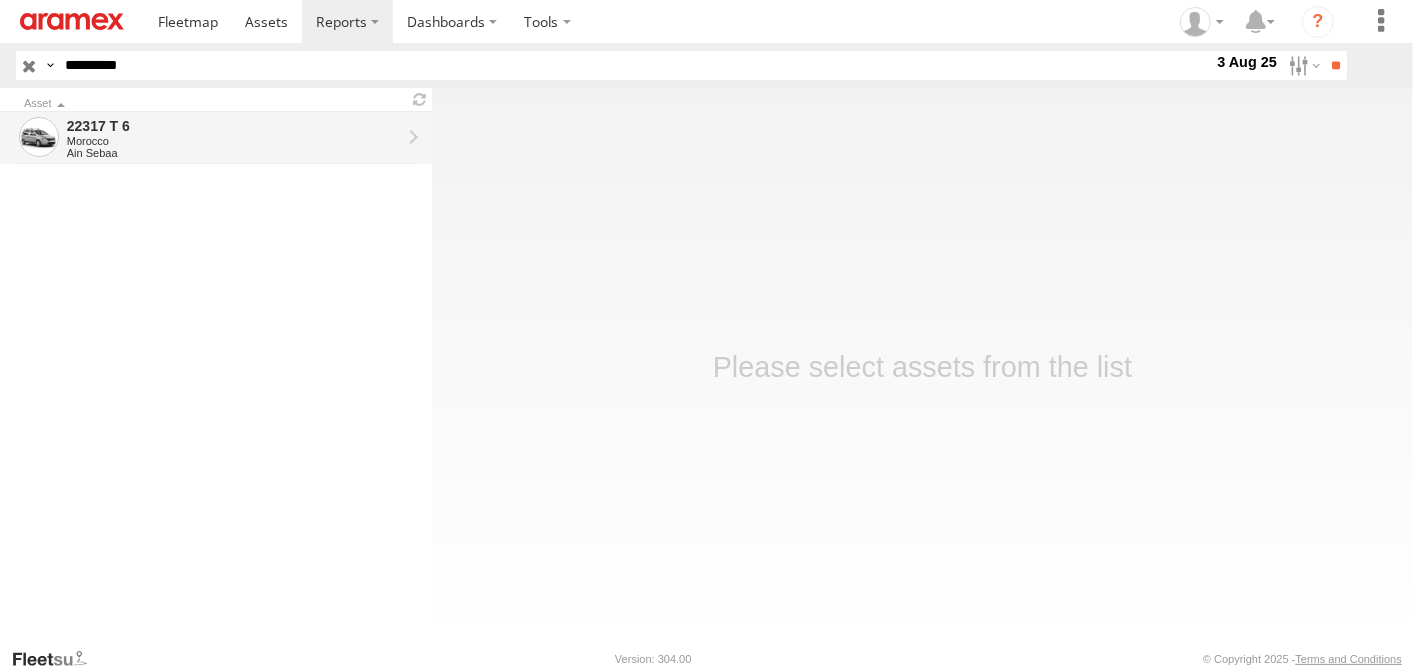 click on "22317 T 6" at bounding box center (234, 126) 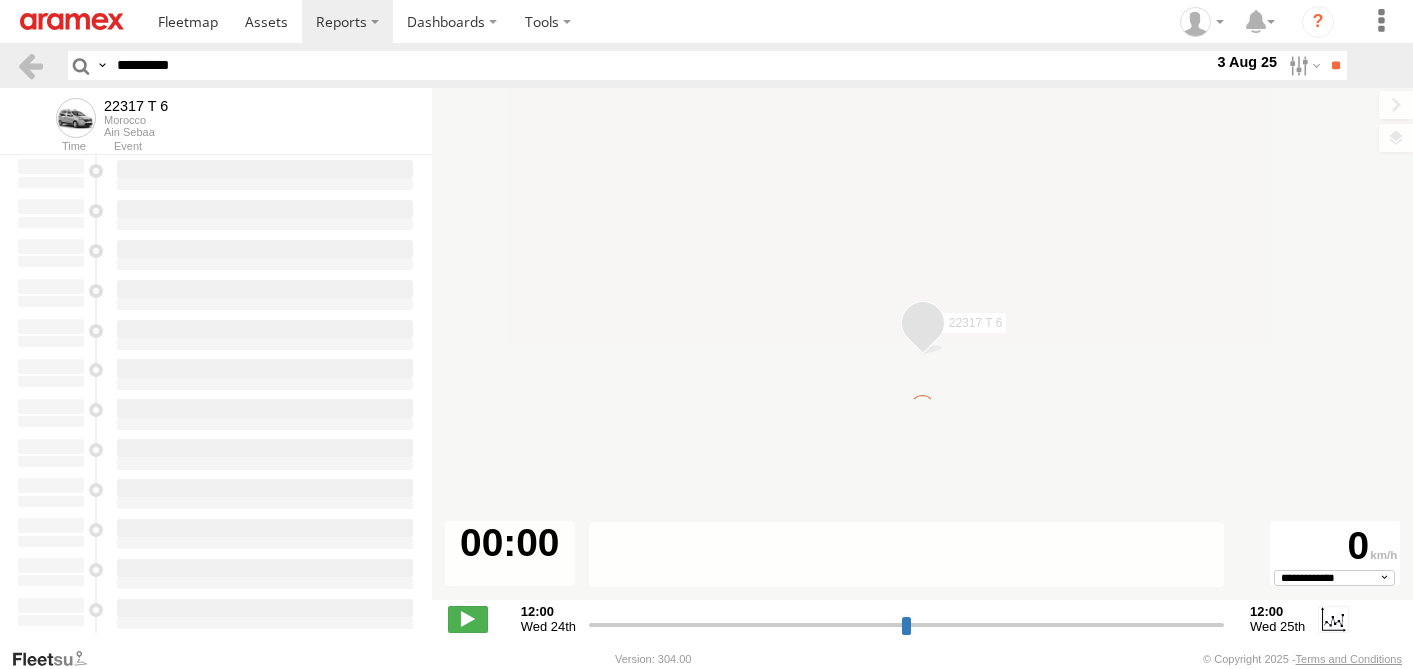 scroll, scrollTop: 0, scrollLeft: 0, axis: both 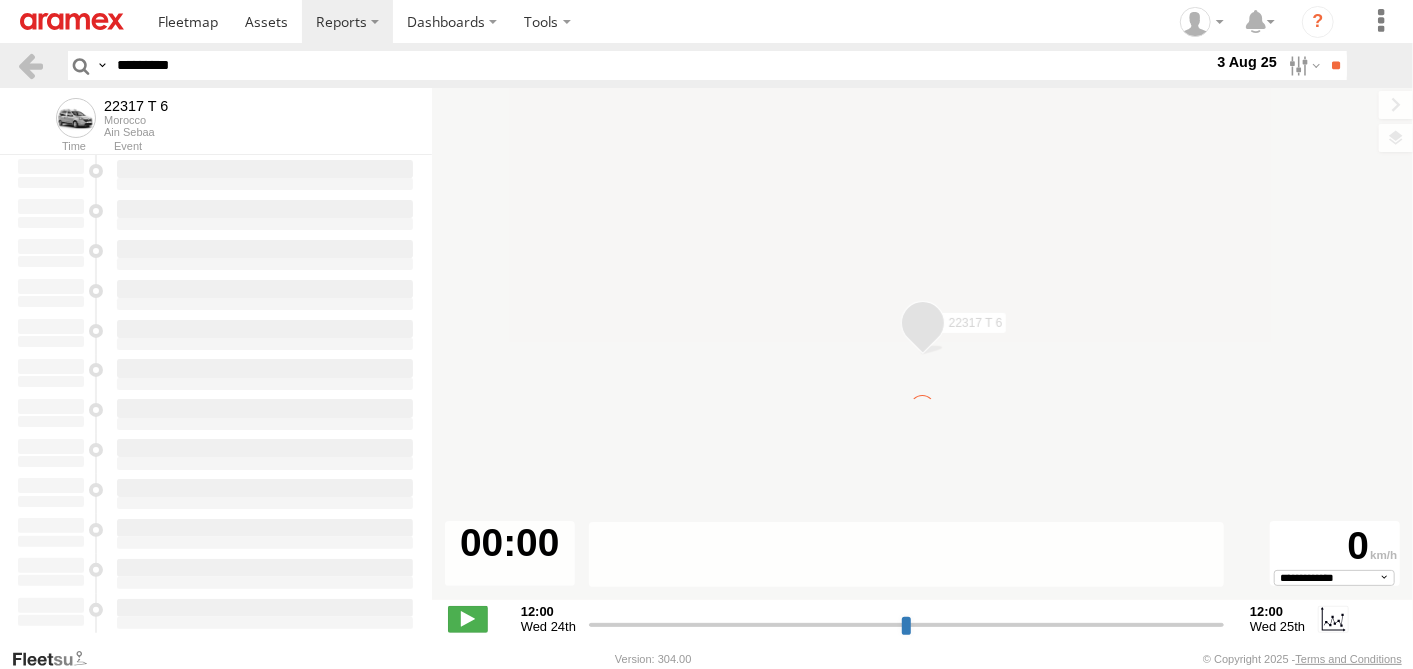 type on "**********" 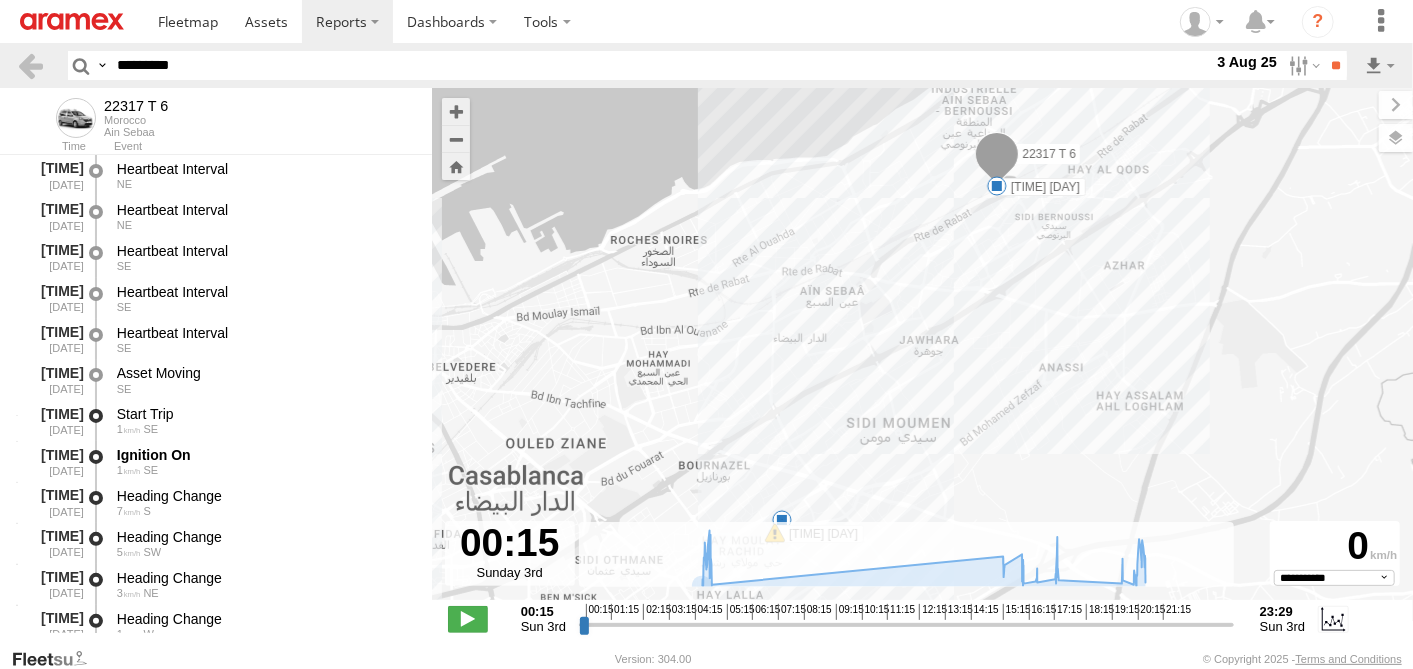 drag, startPoint x: 221, startPoint y: 60, endPoint x: 68, endPoint y: 51, distance: 153.26448 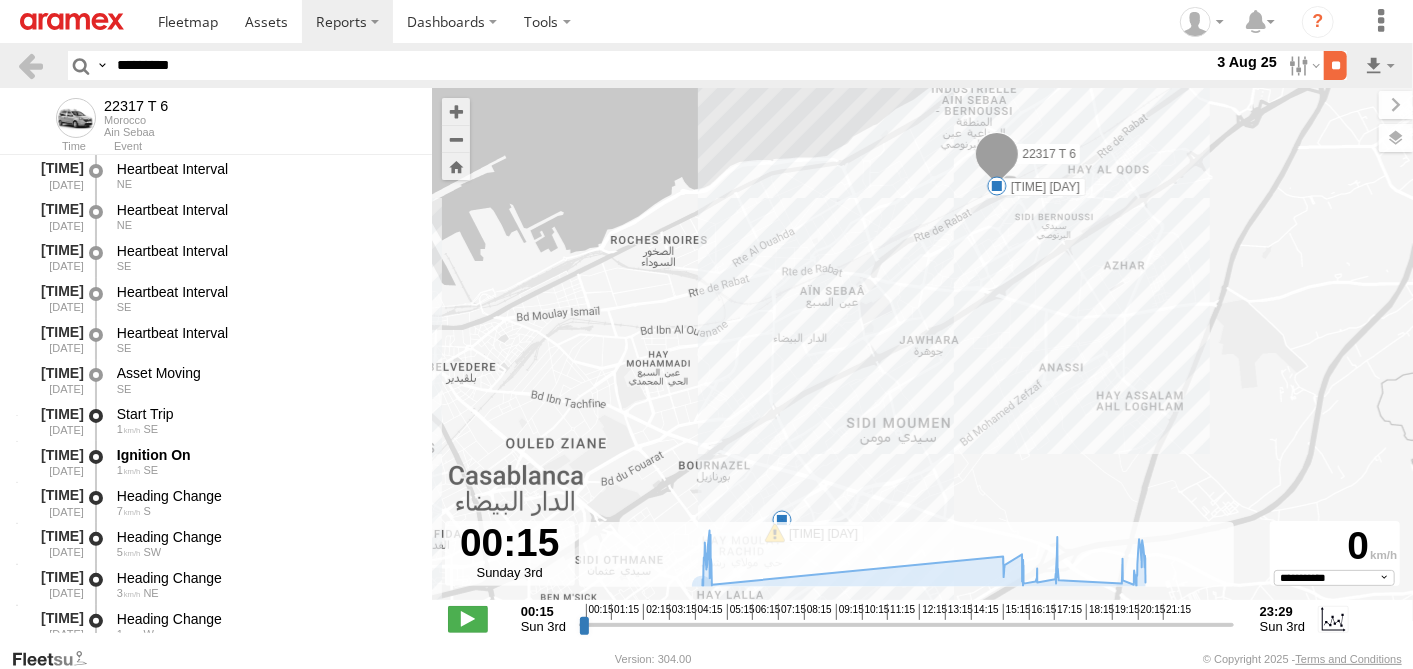type on "*********" 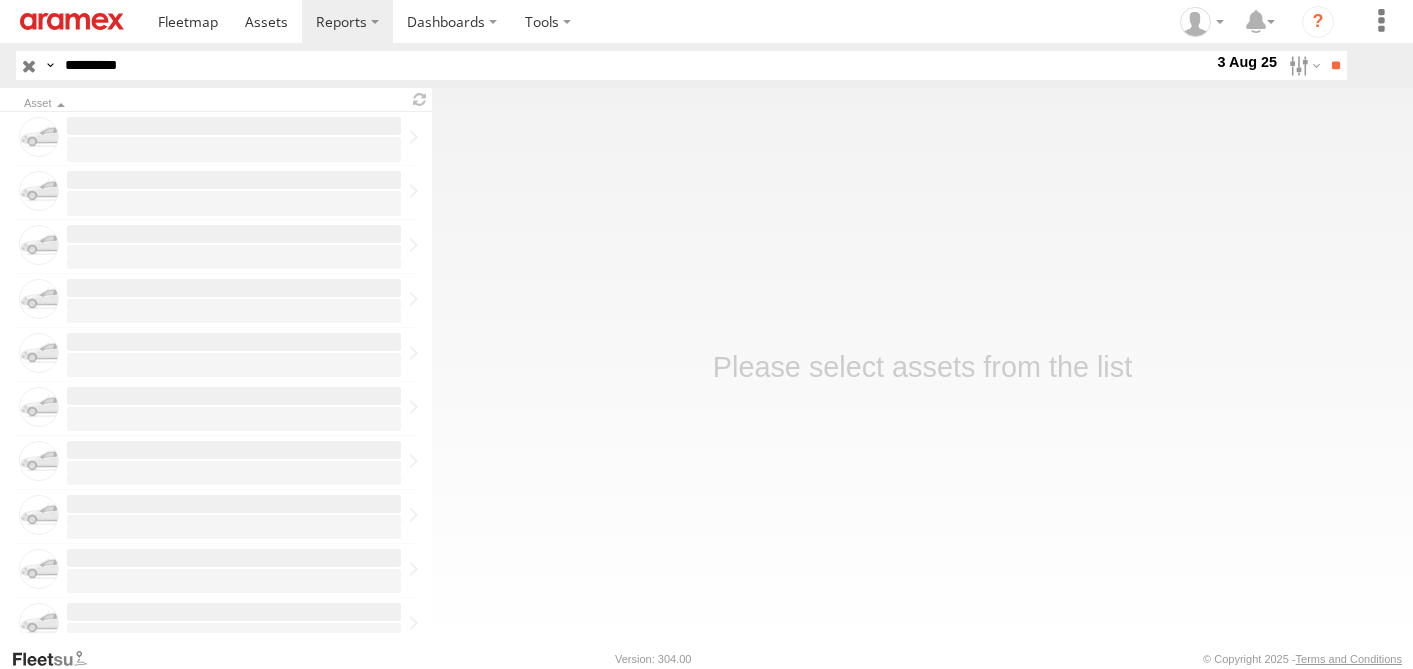 scroll, scrollTop: 0, scrollLeft: 0, axis: both 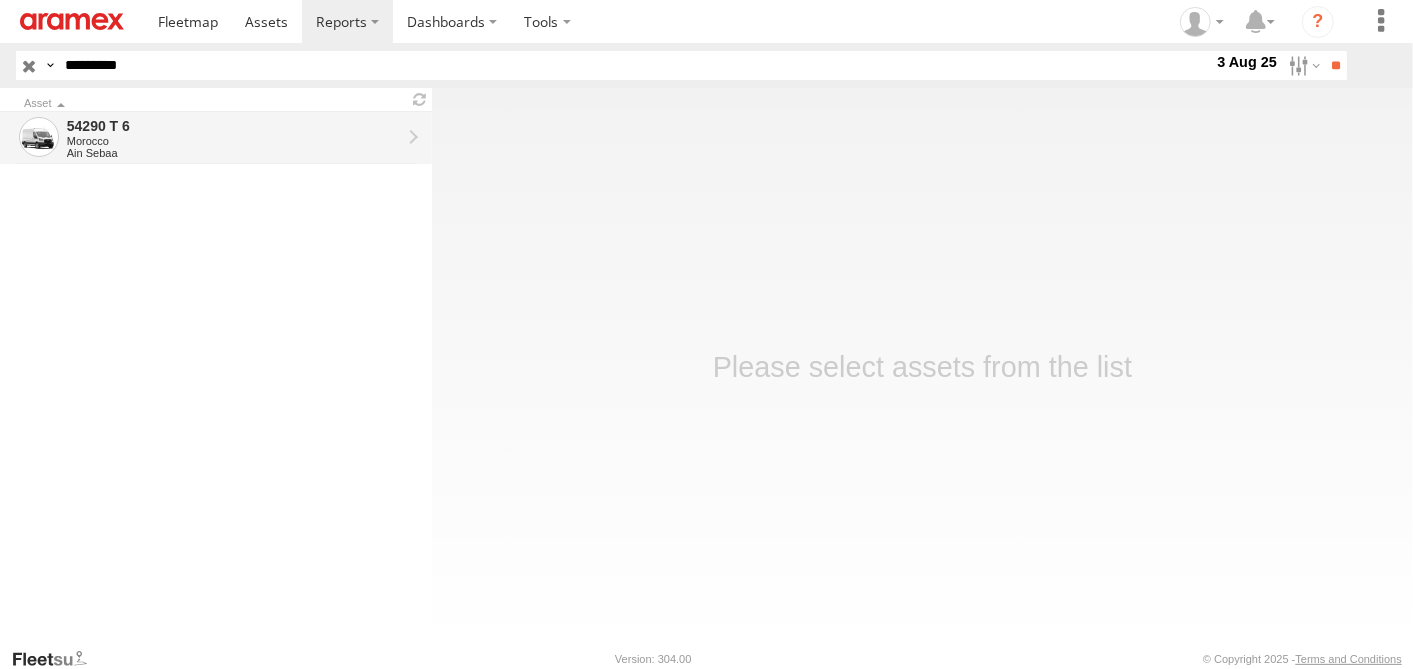 click on "Morocco" at bounding box center (234, 141) 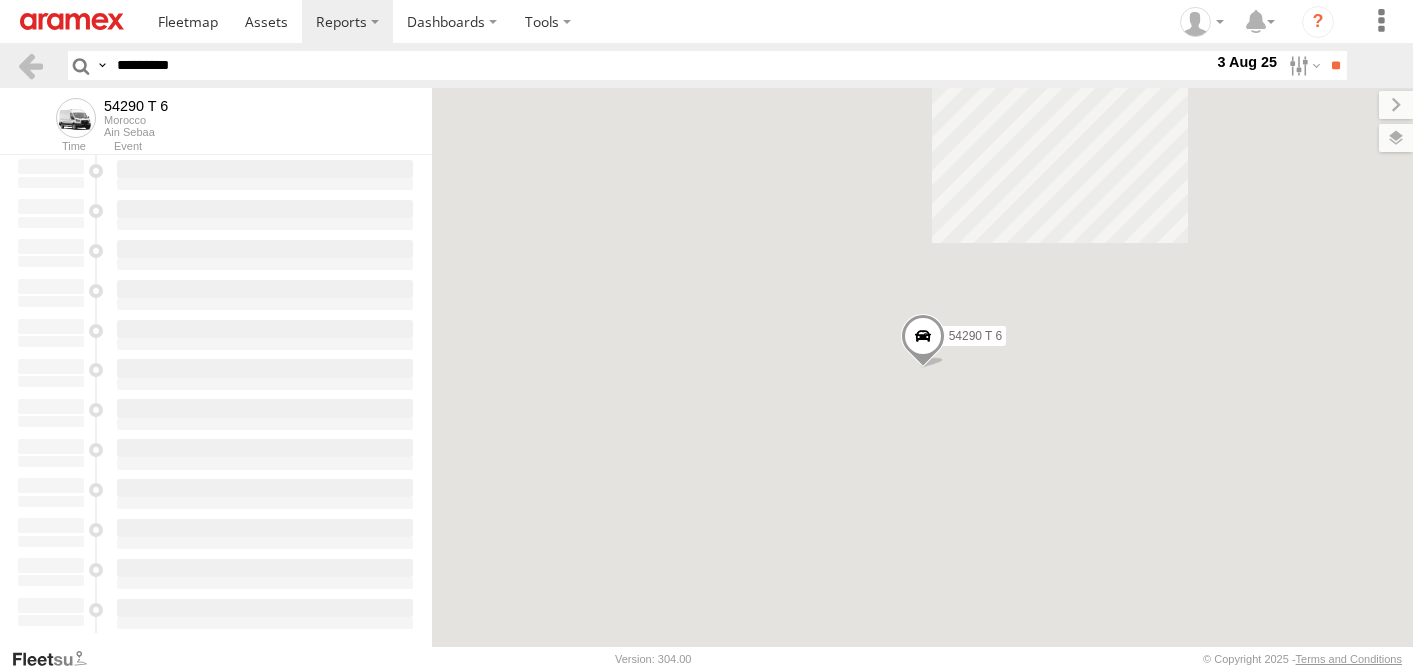 scroll, scrollTop: 0, scrollLeft: 0, axis: both 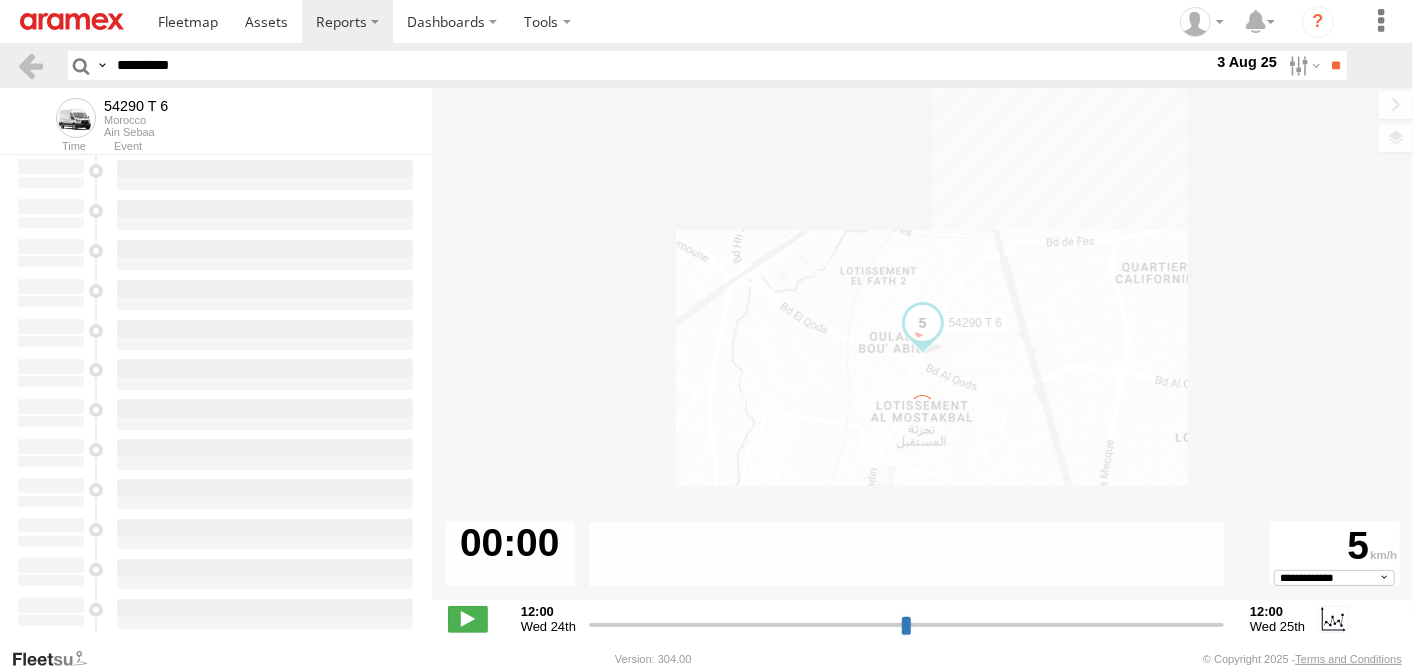 type on "**********" 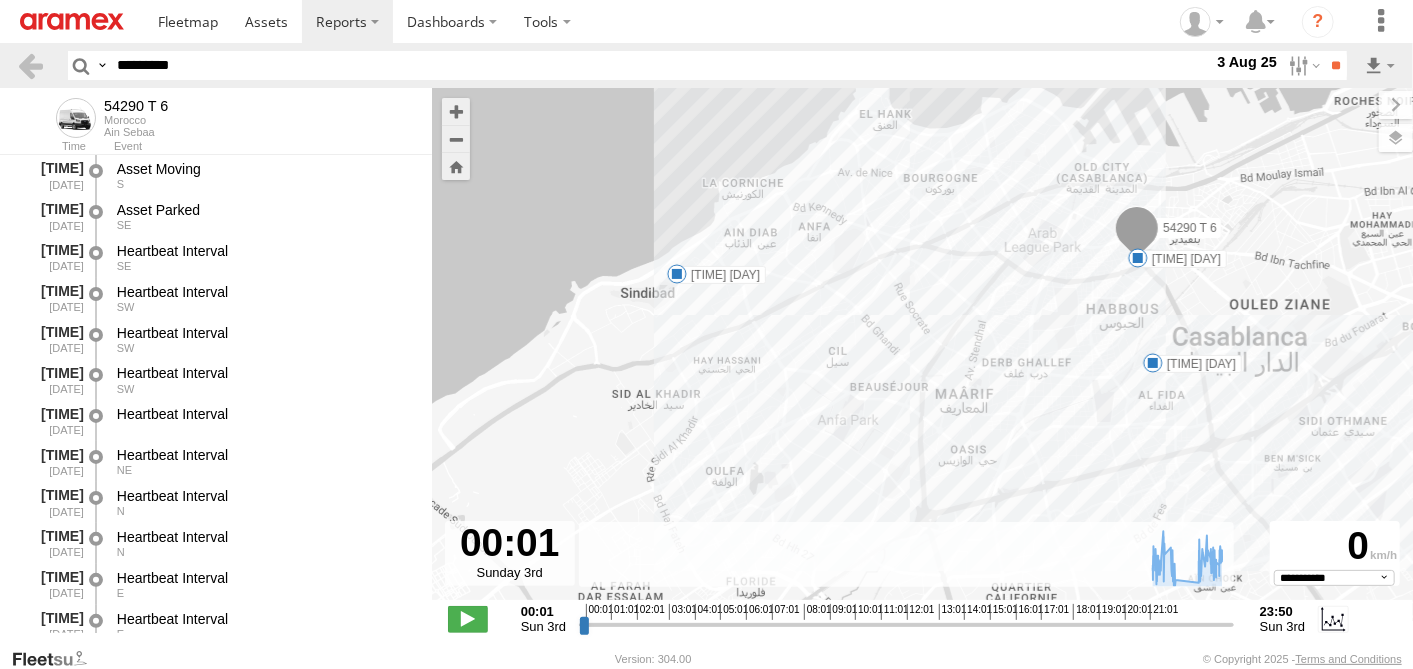 click on "[NUMBER] [LETTER] [NUMBER] [TIME] [DAY] [TIME] [DAY] [TIME] [DAY]" at bounding box center (922, 354) 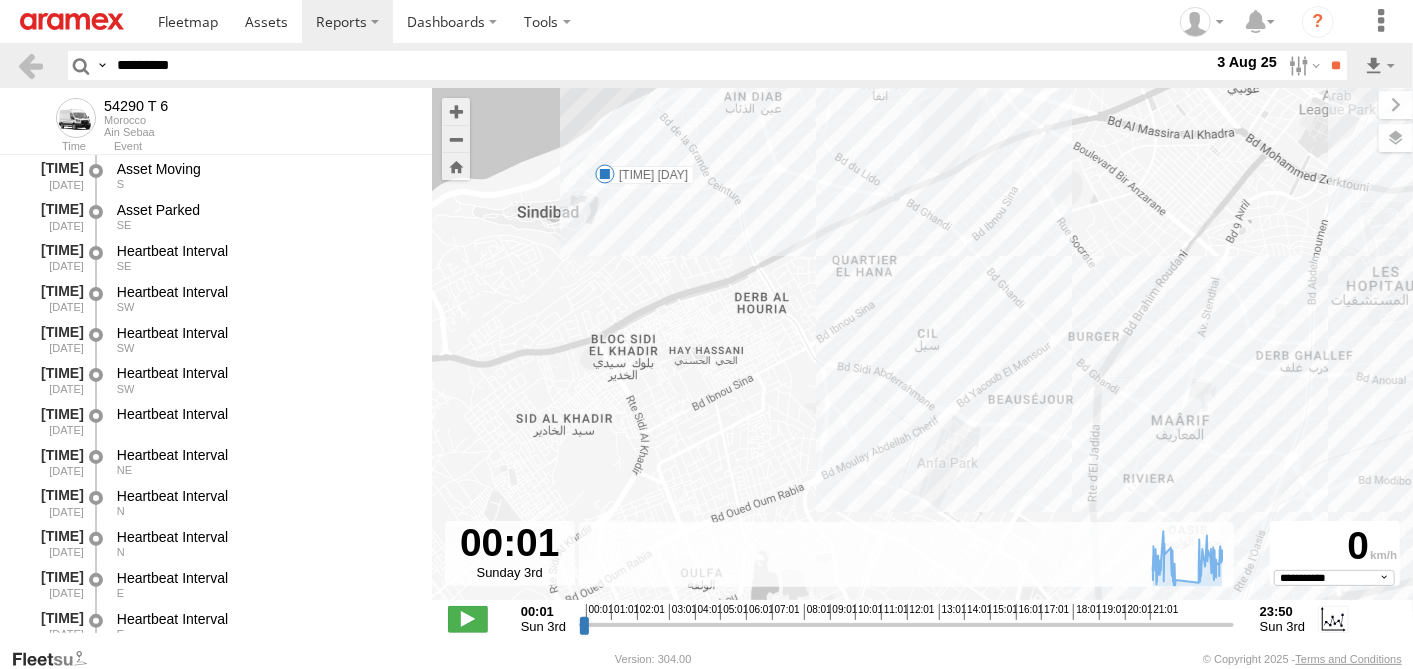 click on "54290 T 6 22:00 Sun 23:29 Sun 23:43 Sun" at bounding box center (922, 354) 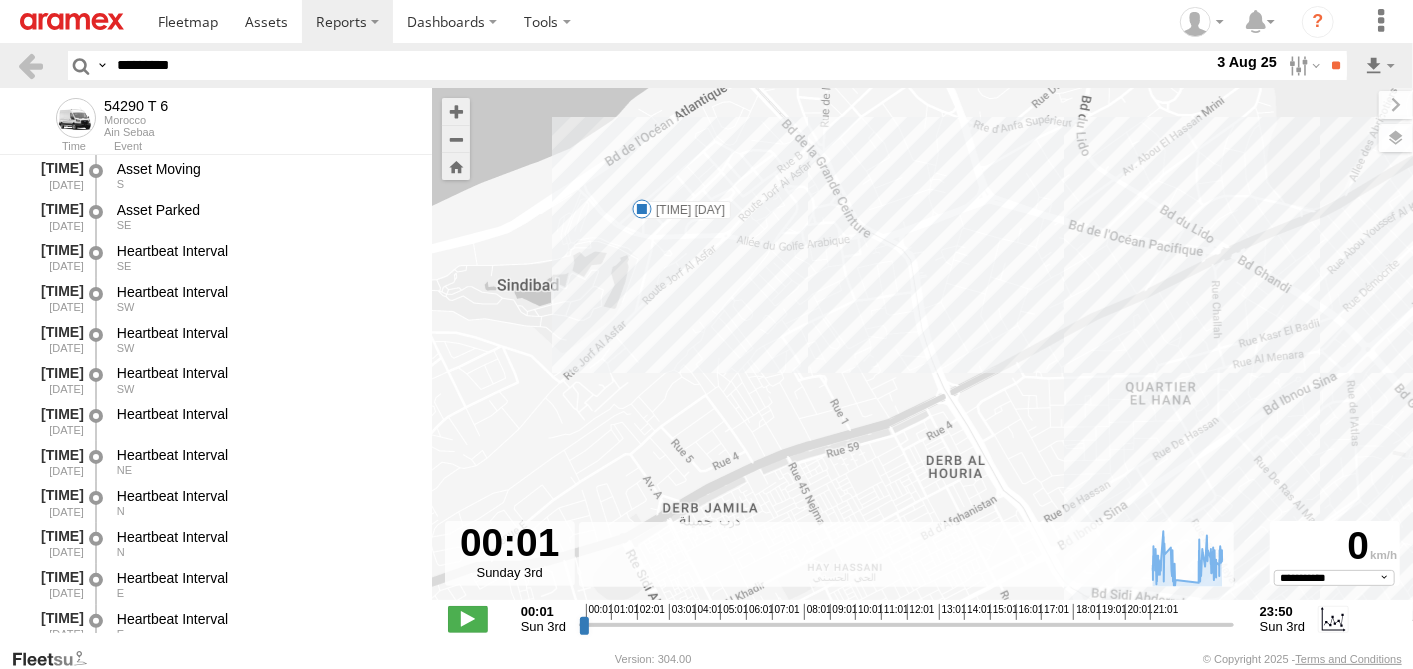 drag, startPoint x: 742, startPoint y: 262, endPoint x: 917, endPoint y: 434, distance: 245.37523 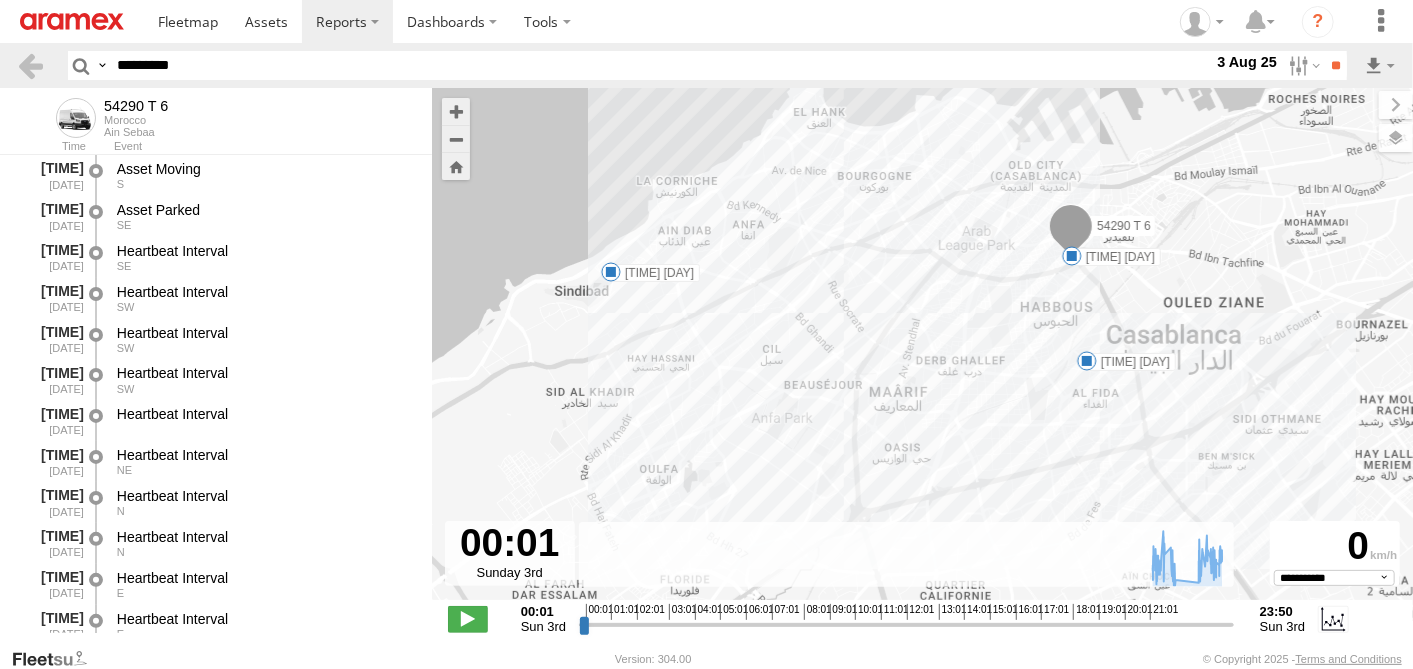 drag, startPoint x: 1176, startPoint y: 437, endPoint x: 1074, endPoint y: 421, distance: 103.24728 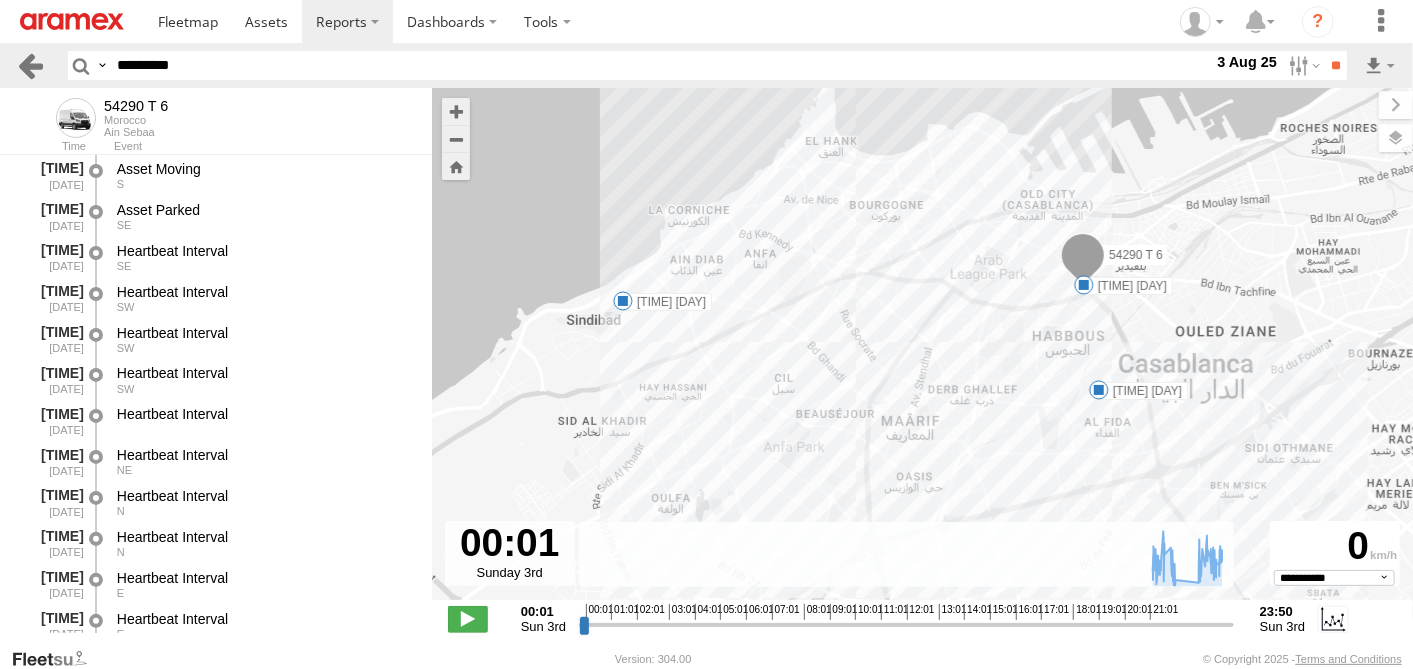 drag, startPoint x: 106, startPoint y: 73, endPoint x: 25, endPoint y: 70, distance: 81.055534 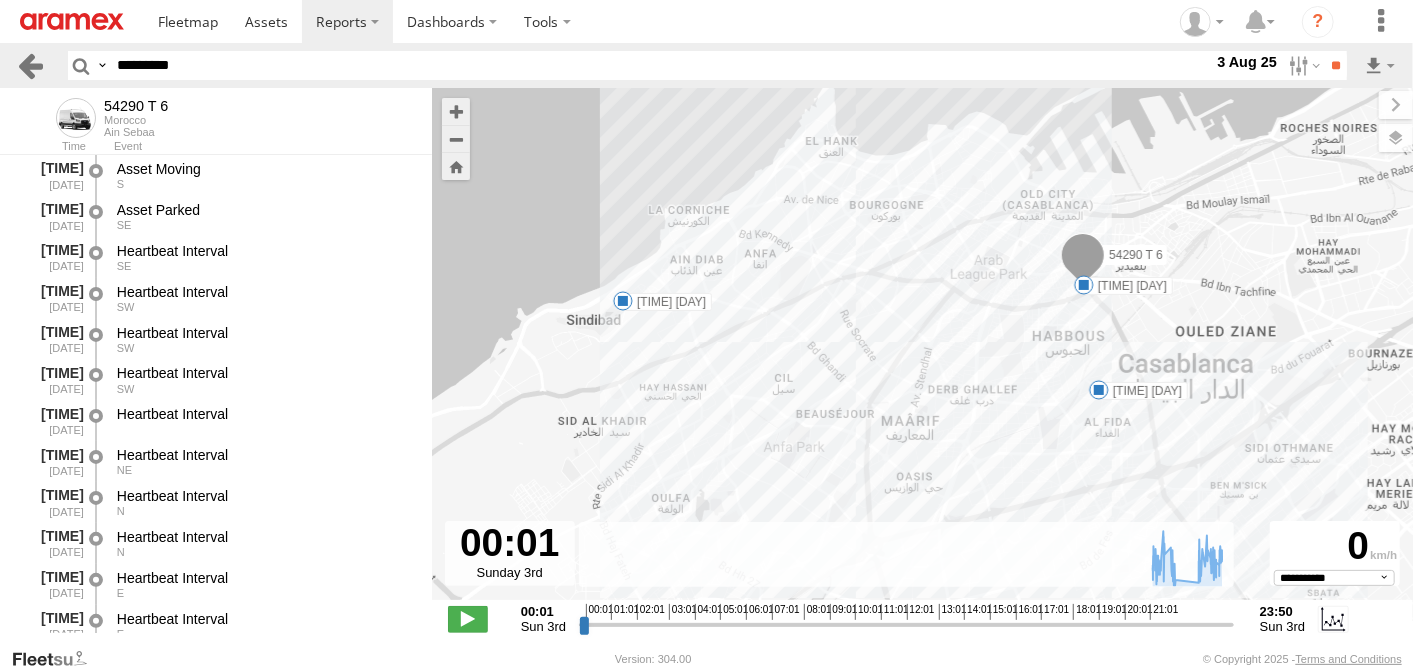 paste 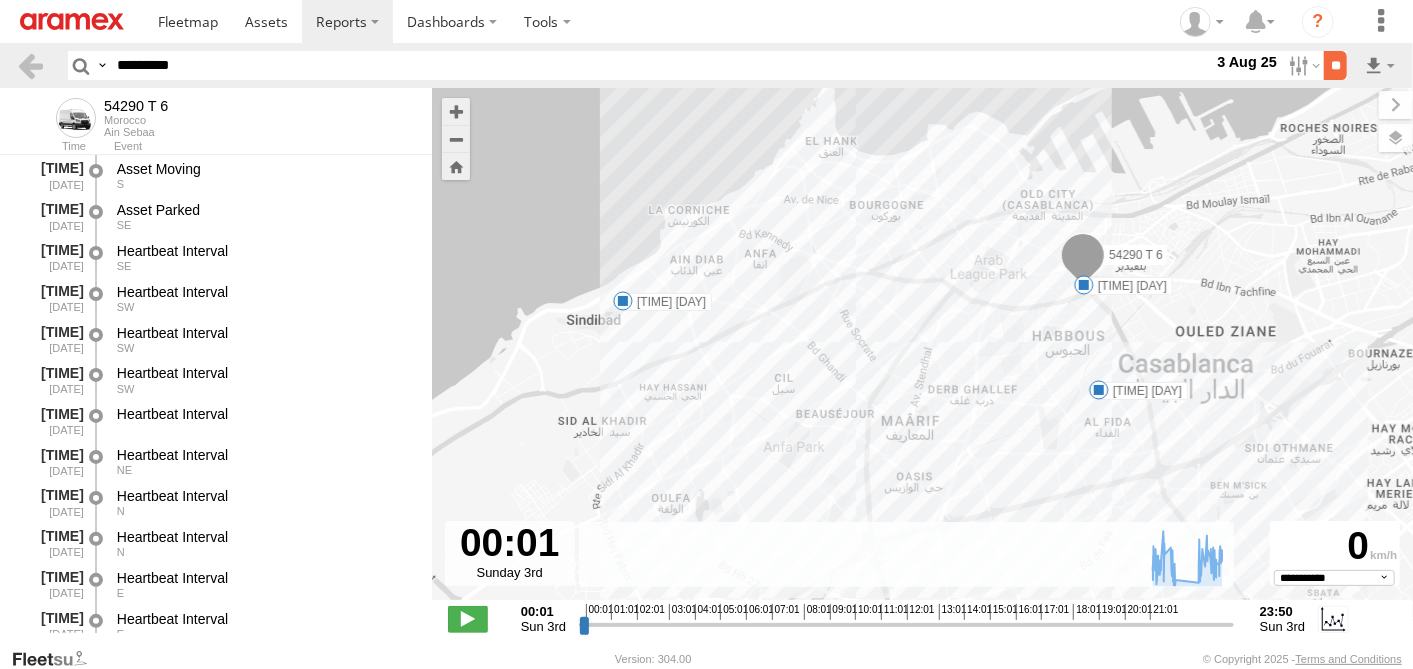 type on "*********" 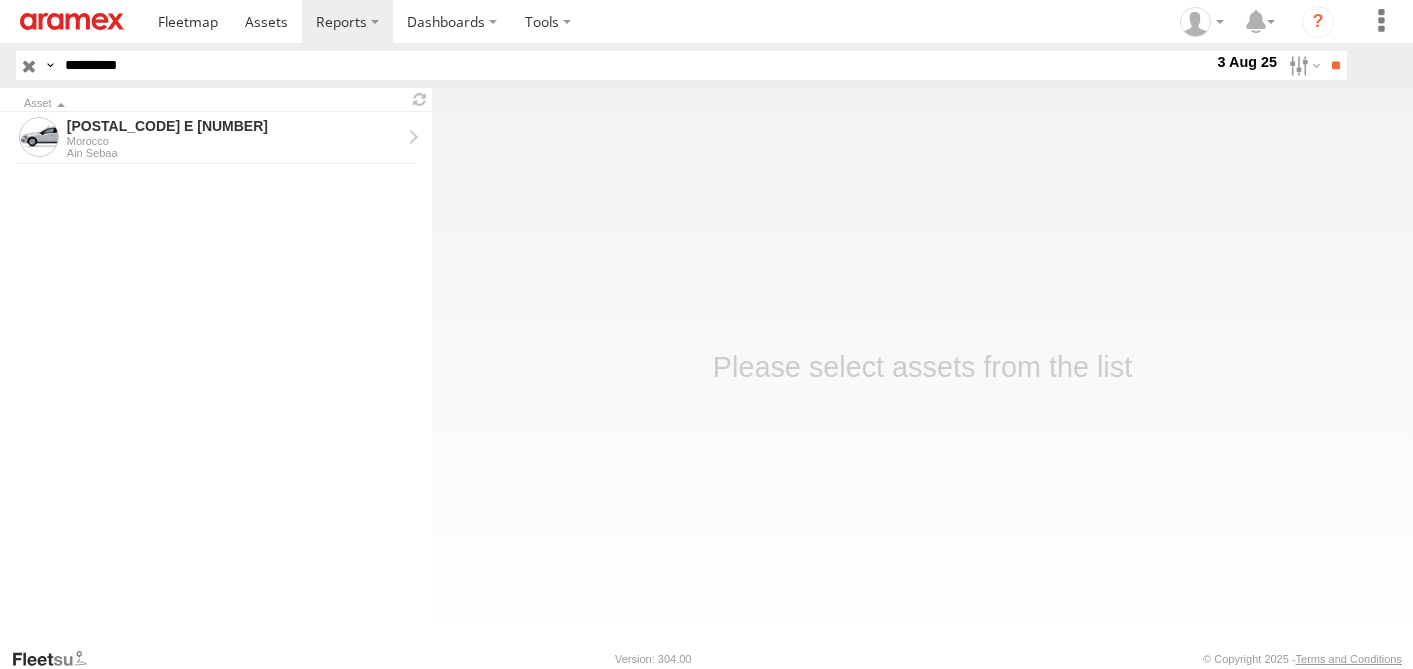 scroll, scrollTop: 0, scrollLeft: 0, axis: both 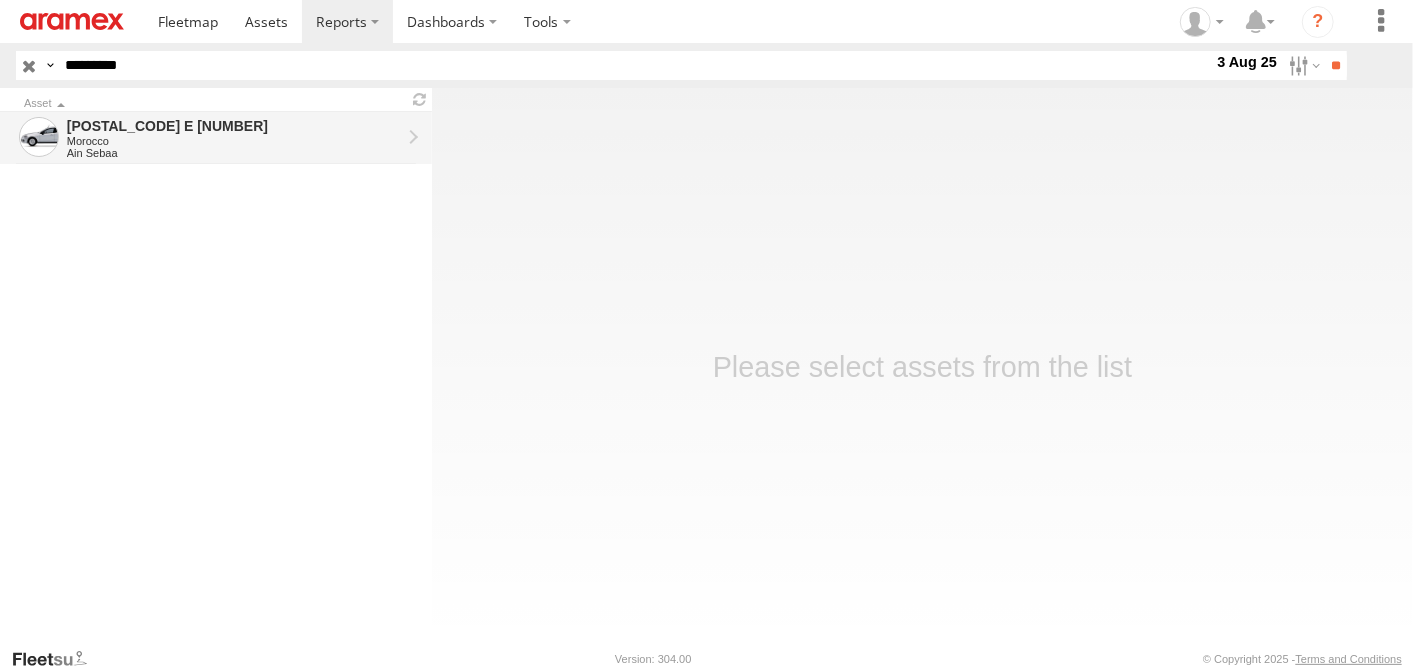 click on "Ain Sebaa" at bounding box center [234, 153] 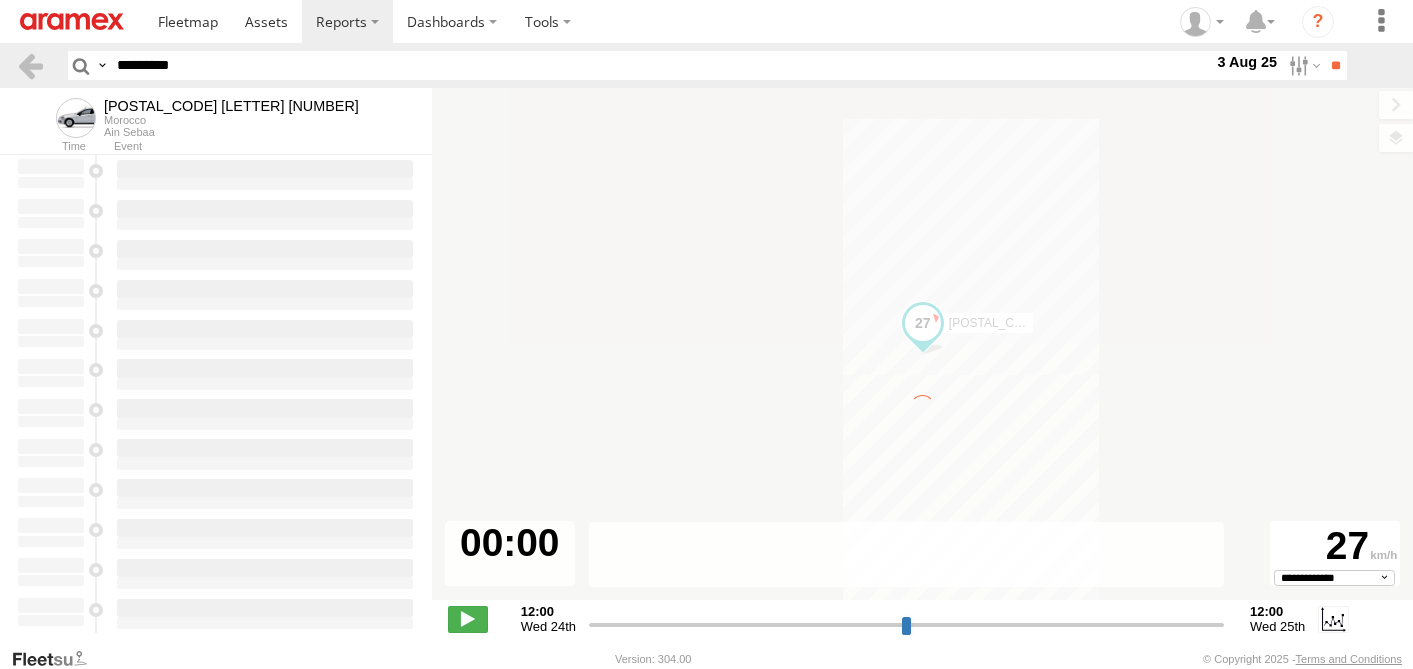 scroll, scrollTop: 0, scrollLeft: 0, axis: both 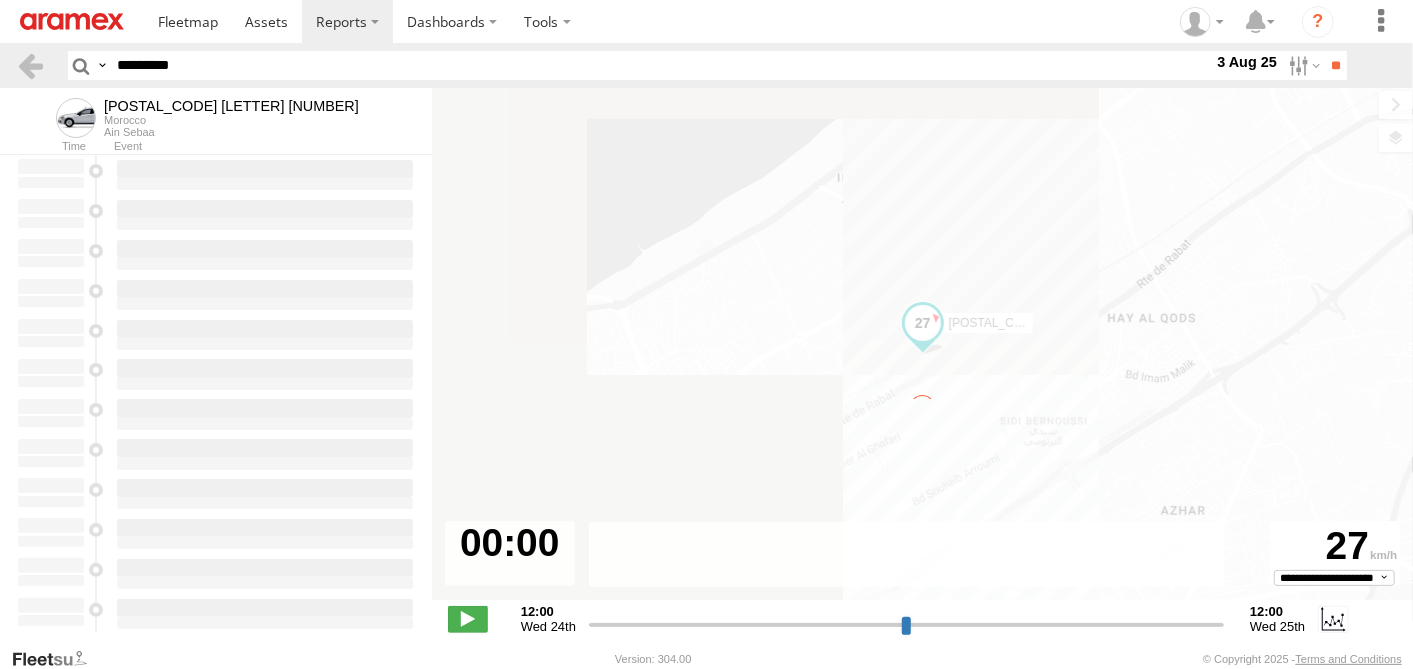 type on "**********" 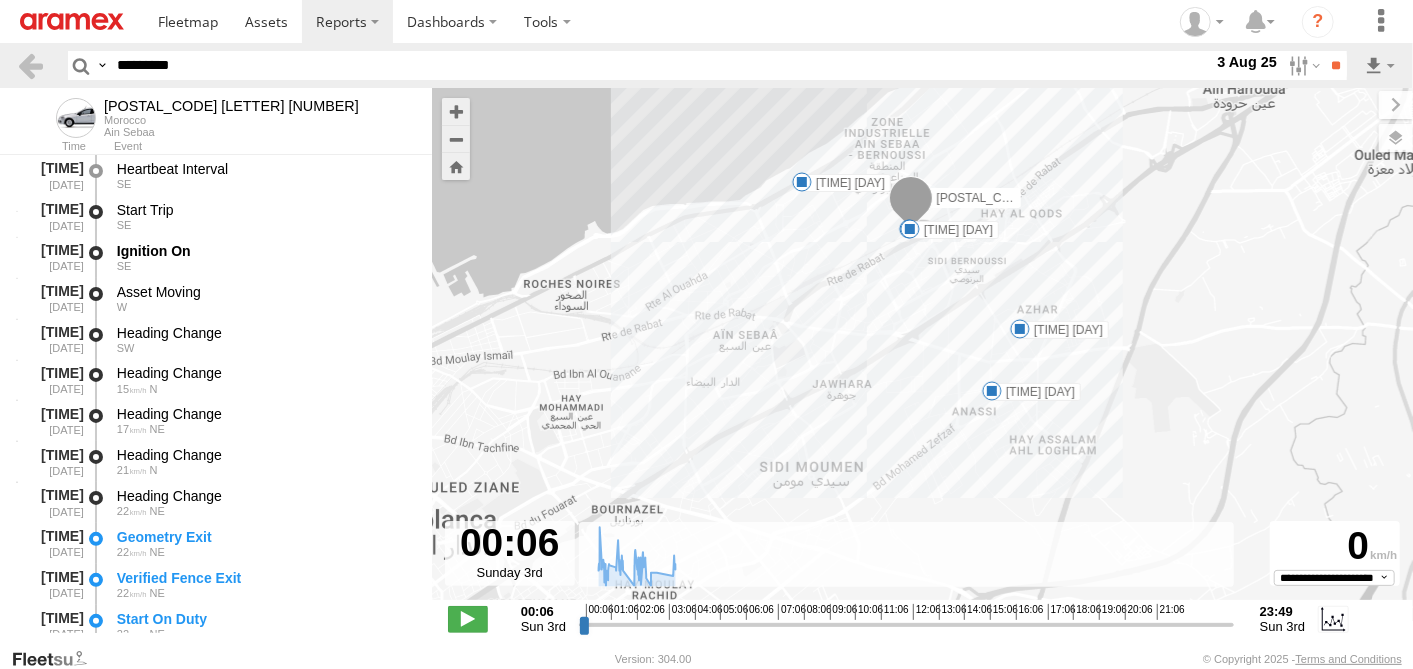 drag, startPoint x: 1170, startPoint y: 351, endPoint x: 1173, endPoint y: 302, distance: 49.09175 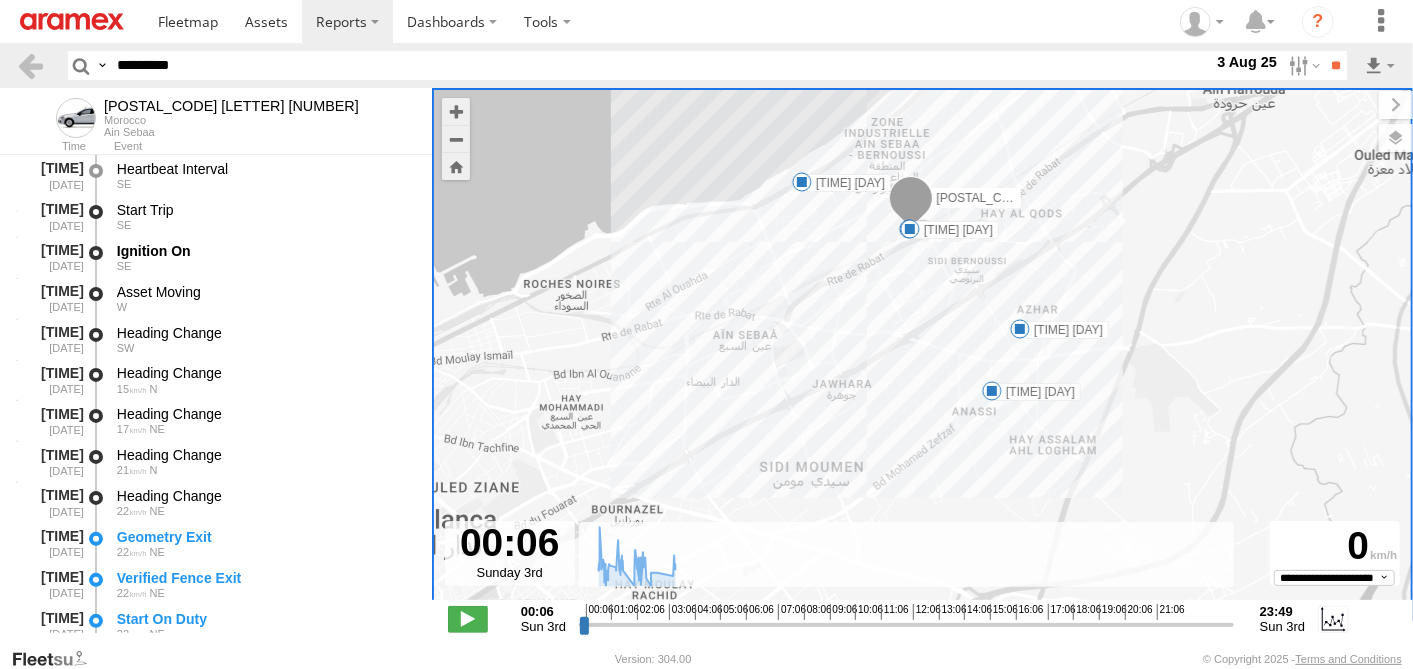 click on "*********" at bounding box center (661, 65) 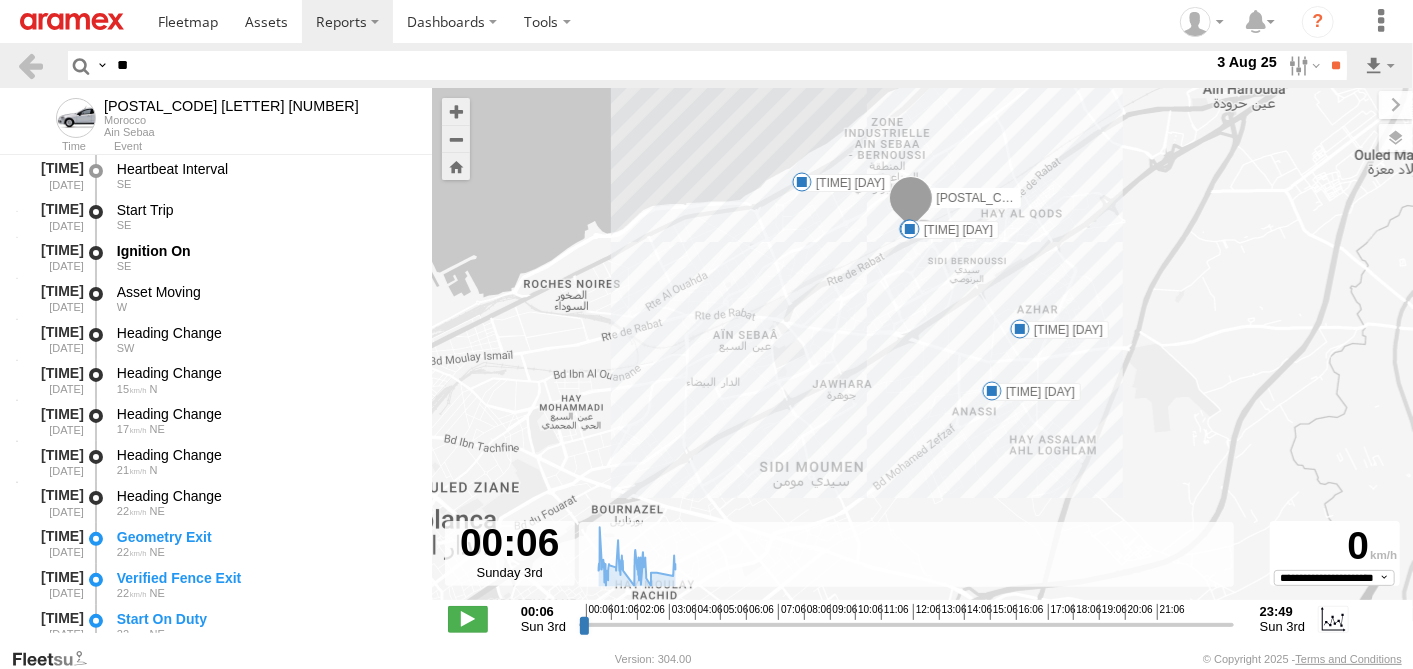 type on "*" 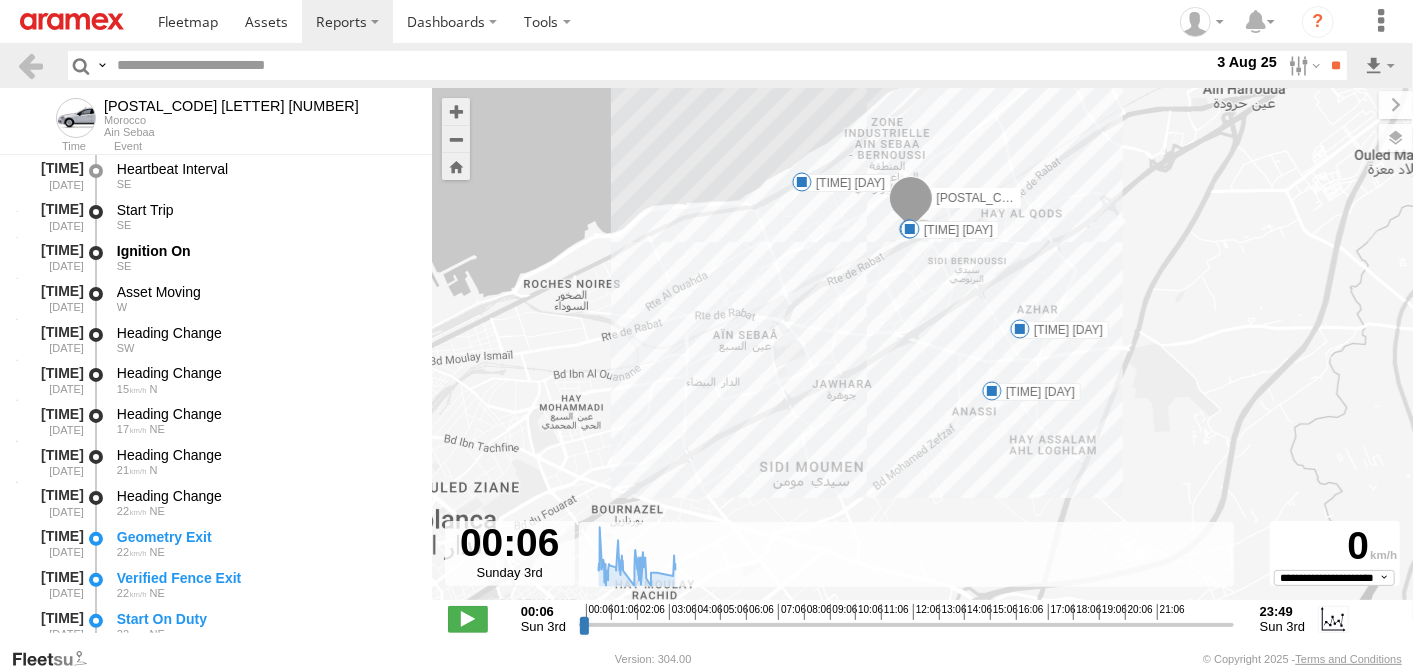 paste on "*********" 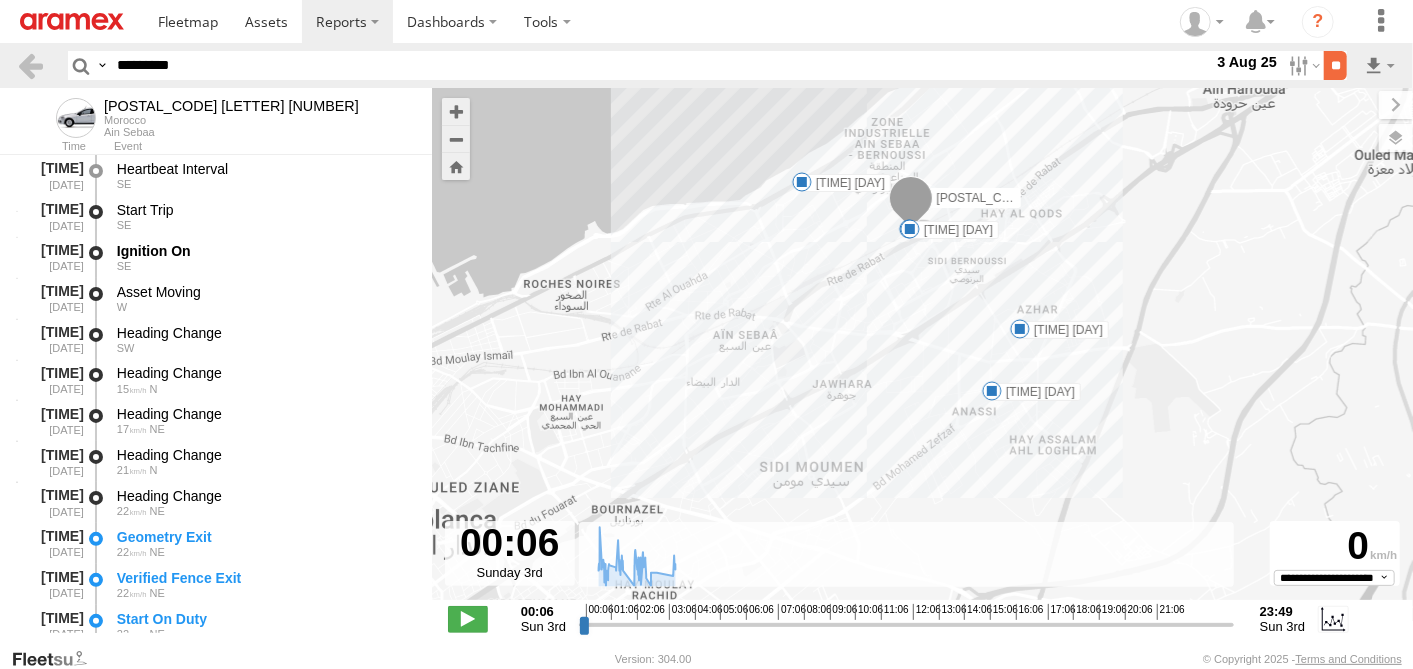 type on "*********" 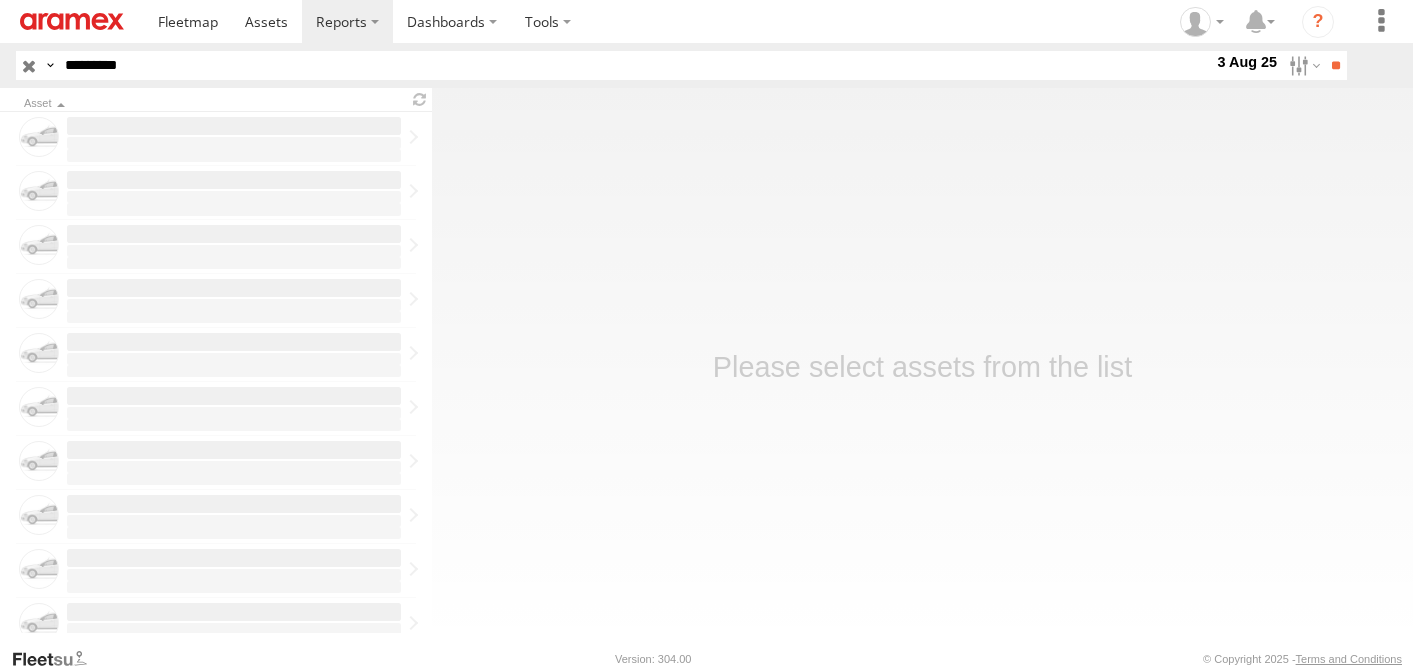 scroll, scrollTop: 0, scrollLeft: 0, axis: both 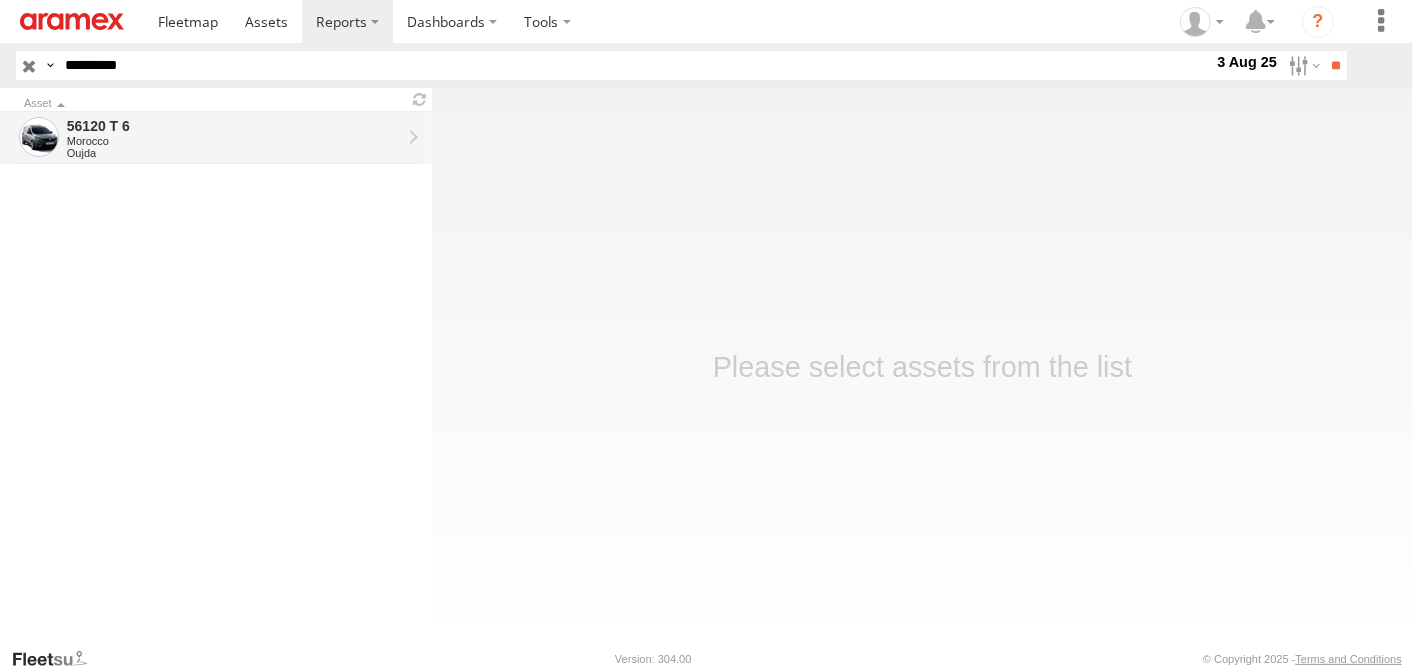 click on "Morocco" at bounding box center [234, 141] 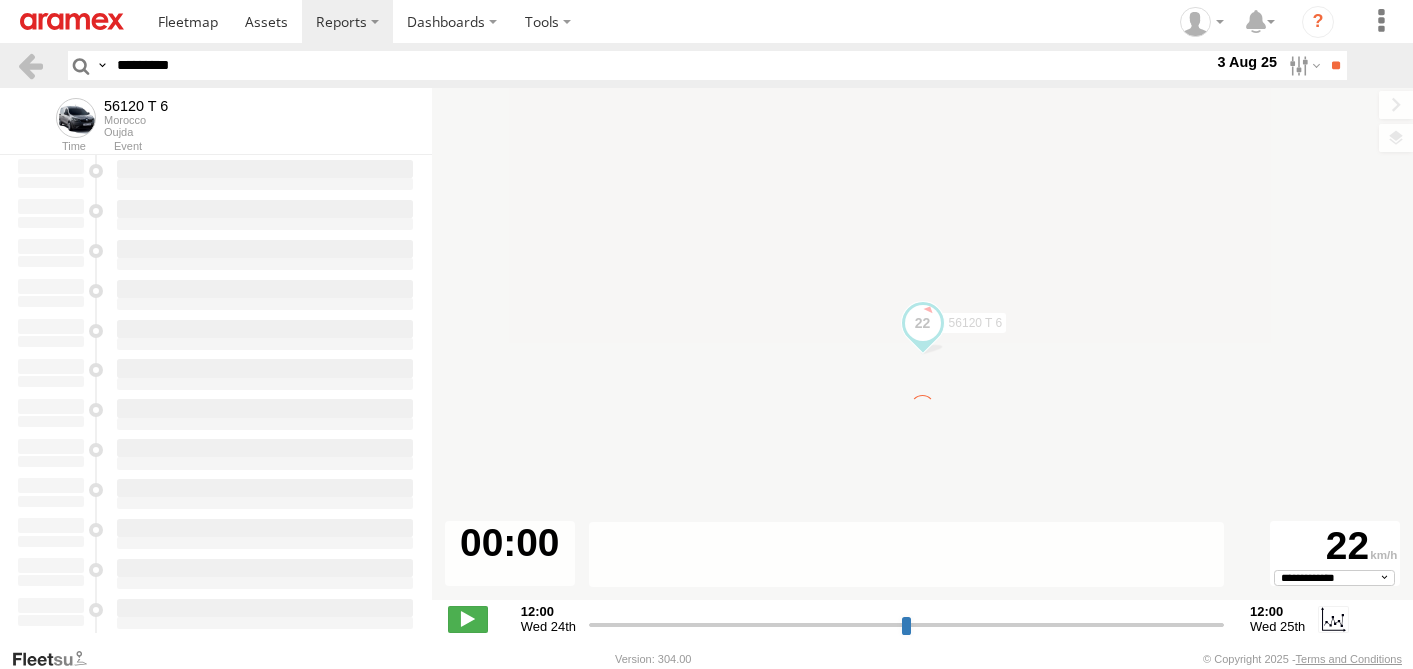 scroll, scrollTop: 0, scrollLeft: 0, axis: both 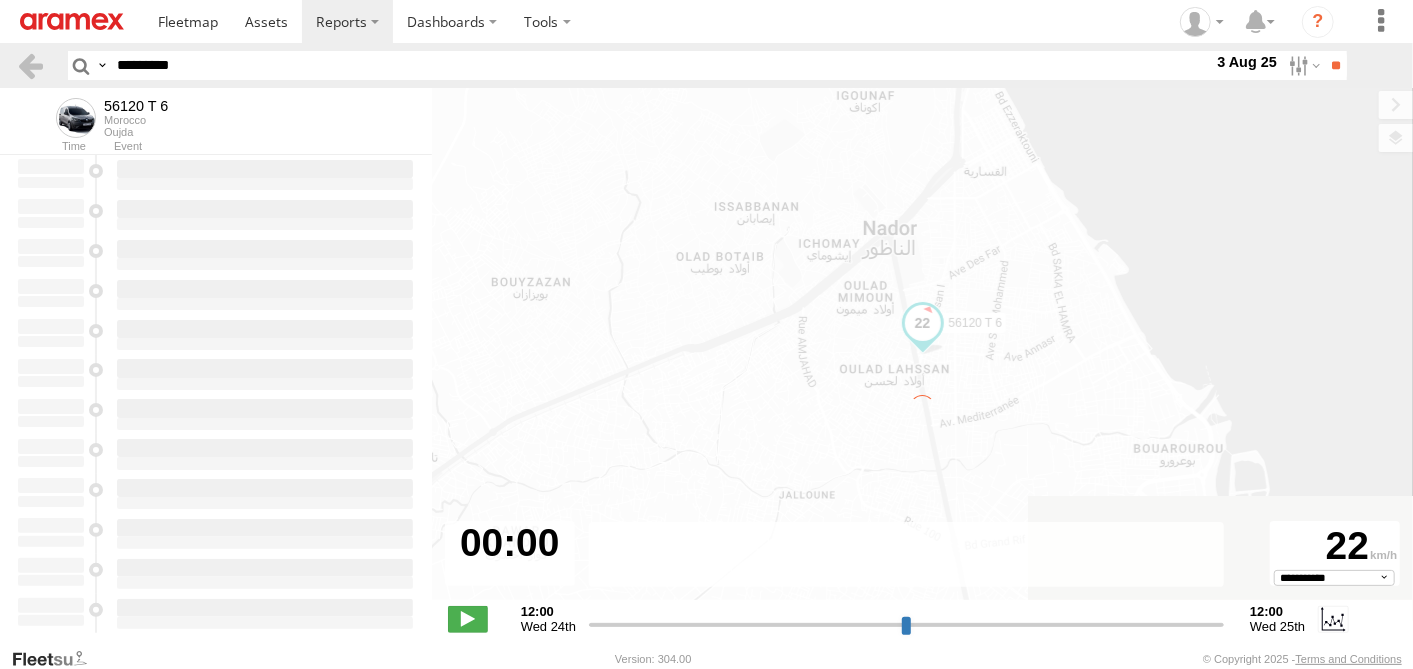 type on "**********" 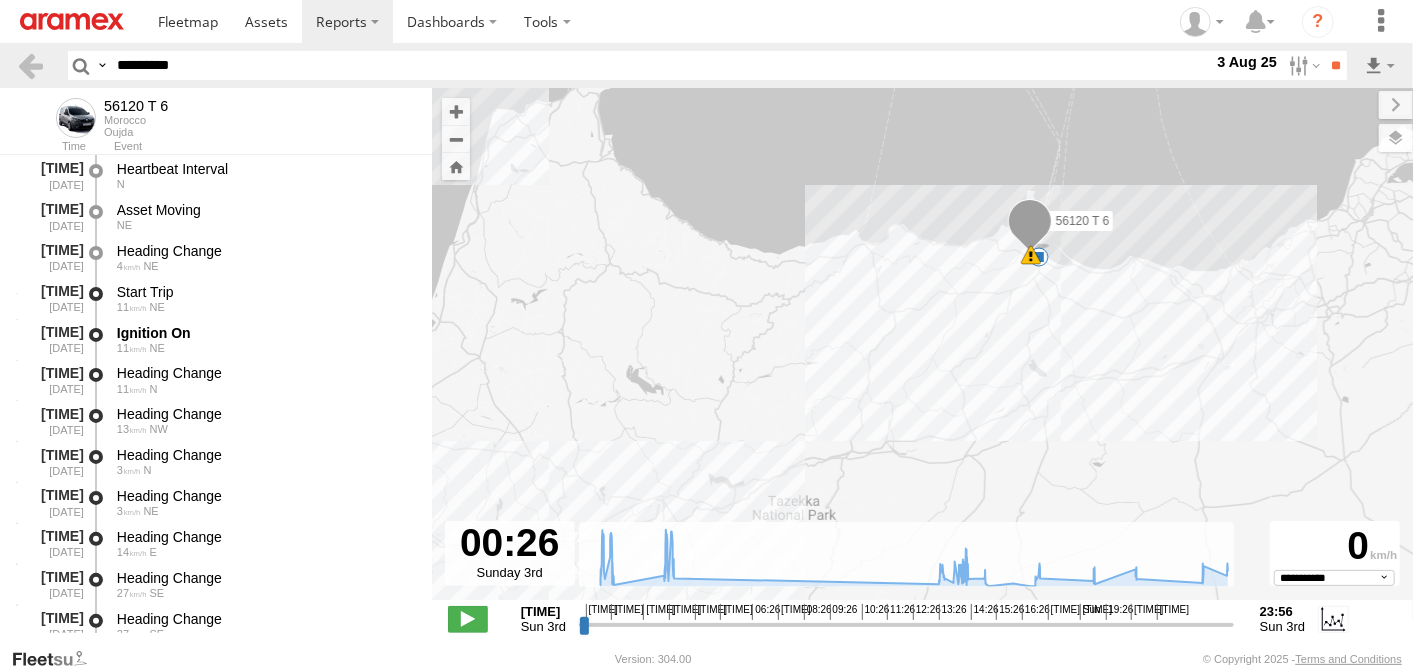 drag, startPoint x: 786, startPoint y: 469, endPoint x: 803, endPoint y: 325, distance: 145 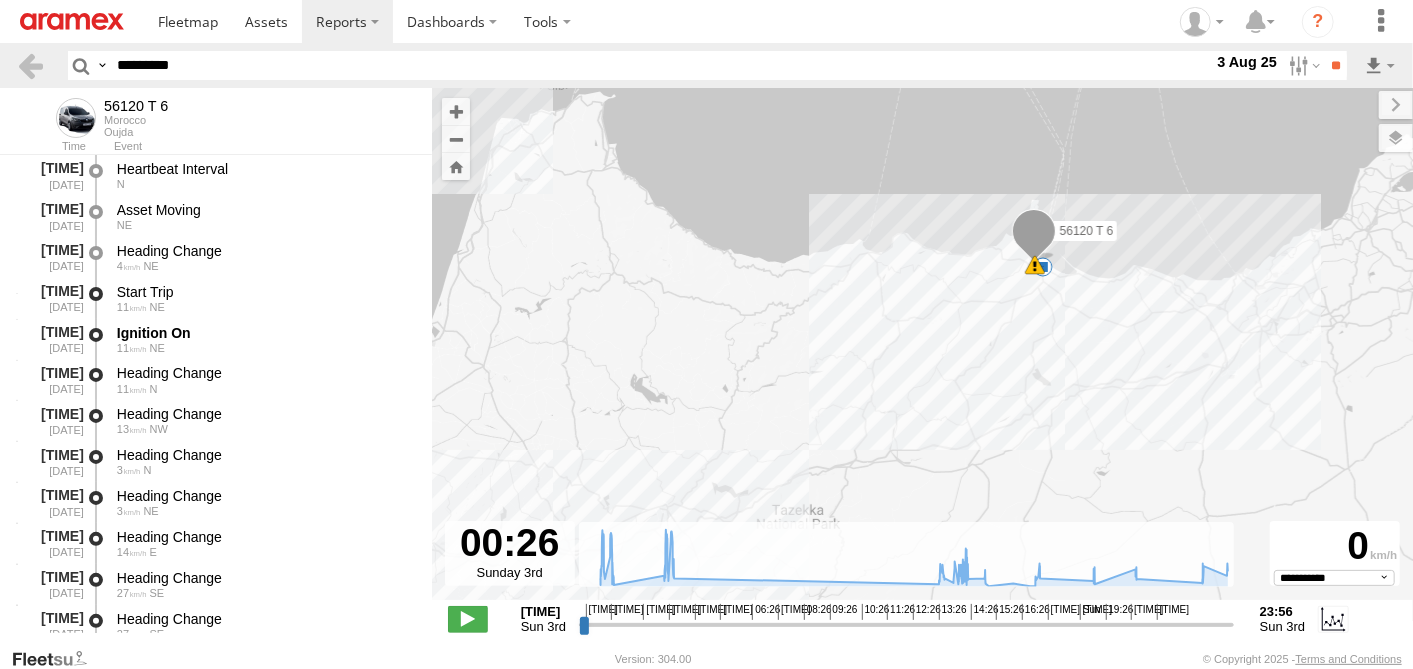click on "56120 T 6 [NUMBER] [NUMBER]" at bounding box center [922, 354] 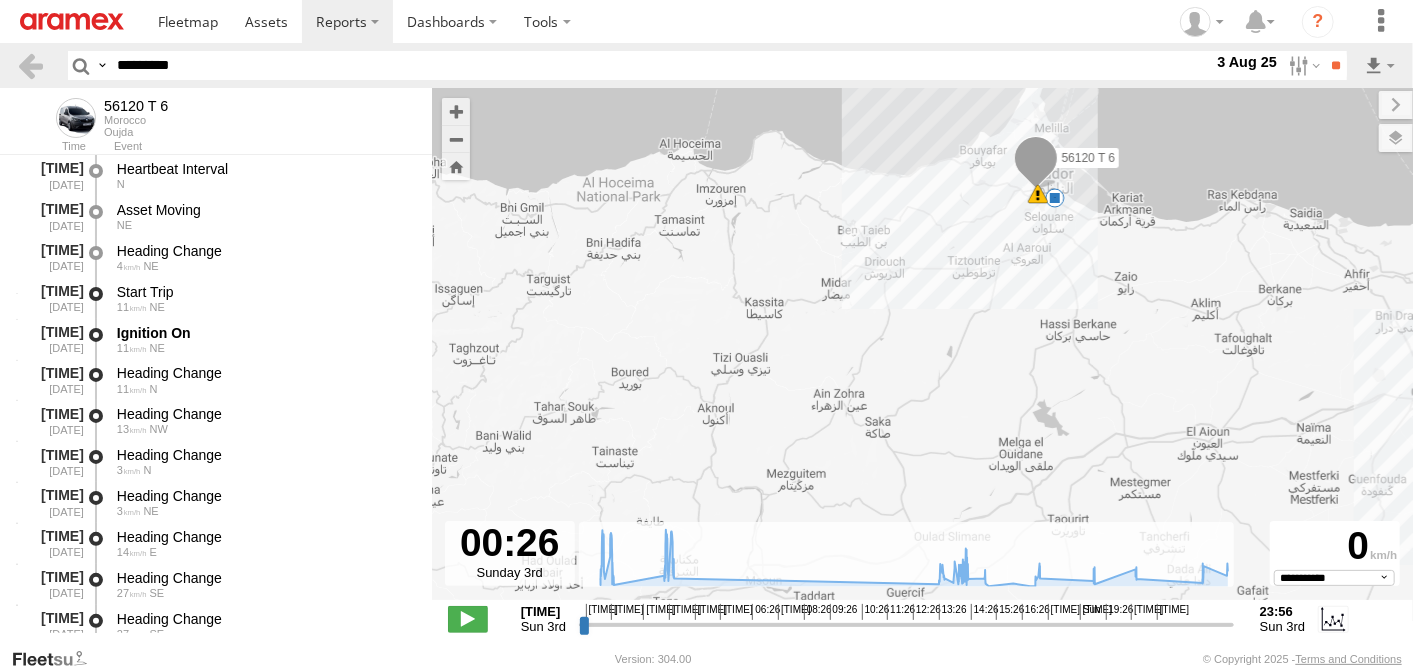 click on "56120 T 6 16 7" at bounding box center (922, 354) 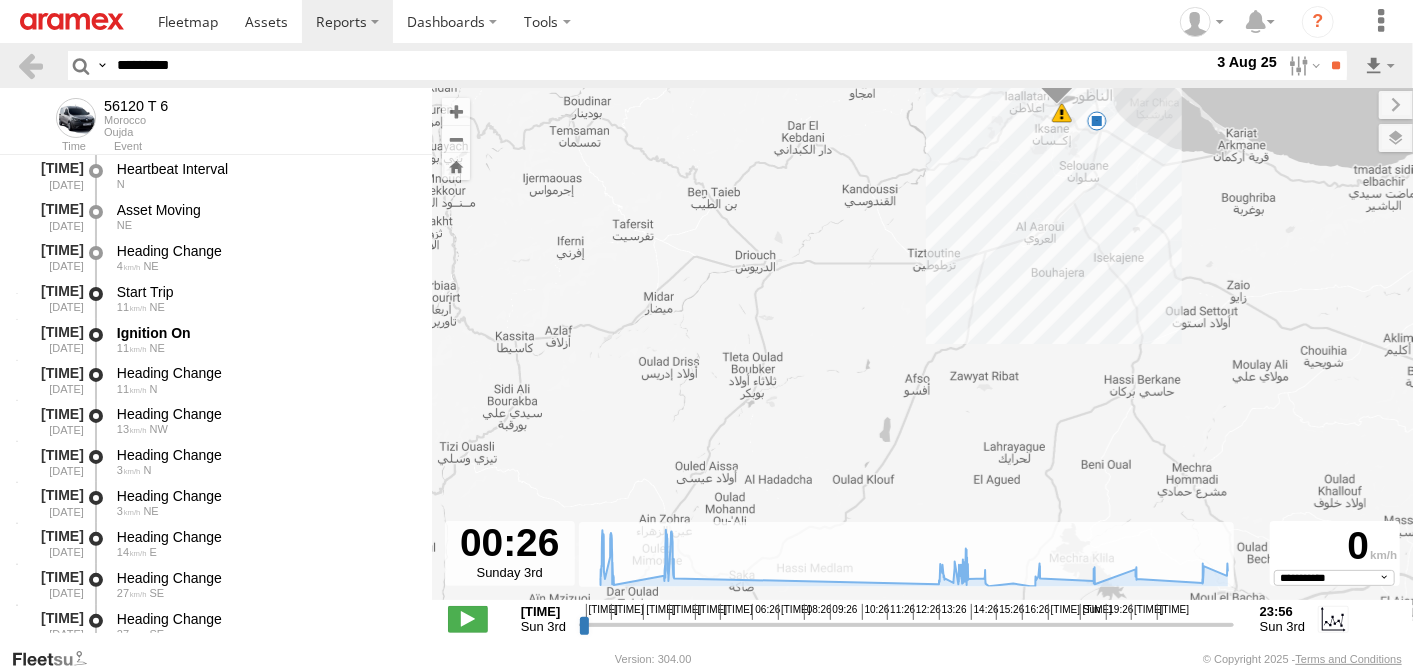 click on "56120 T 6 16 7" at bounding box center [922, 354] 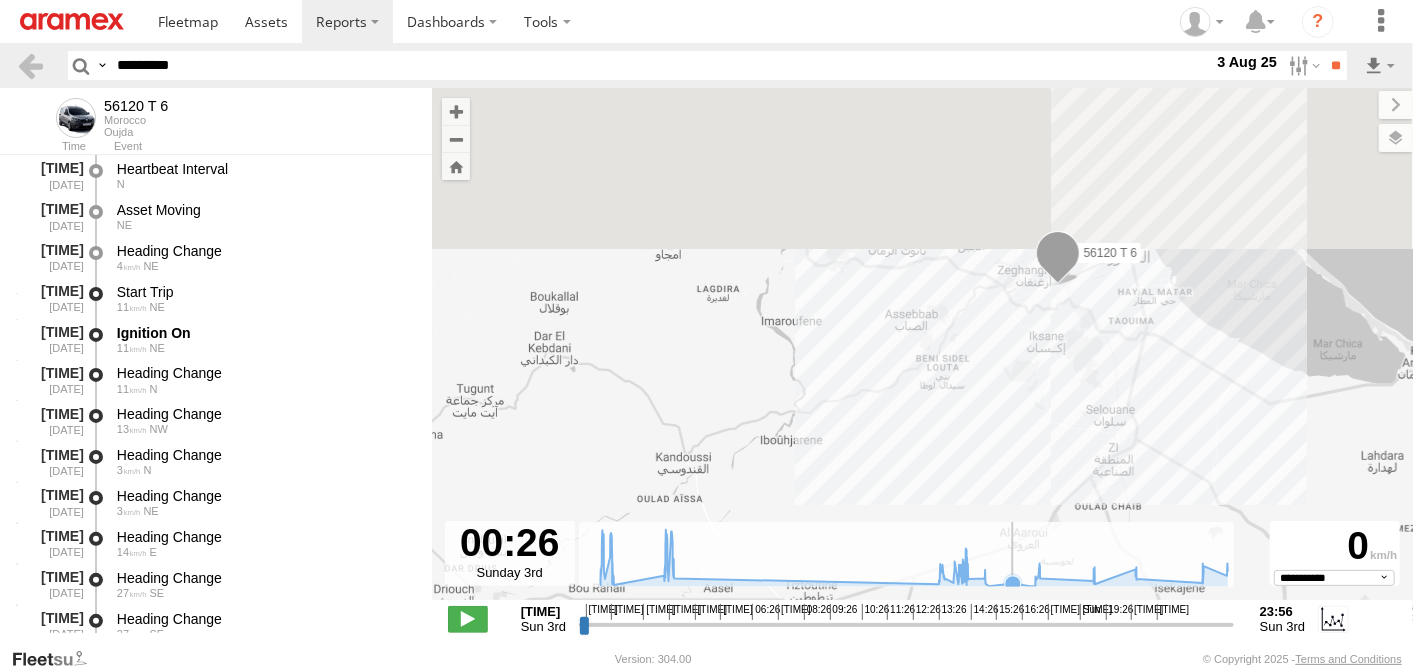 drag, startPoint x: 1057, startPoint y: 201, endPoint x: 1001, endPoint y: 582, distance: 385.0935 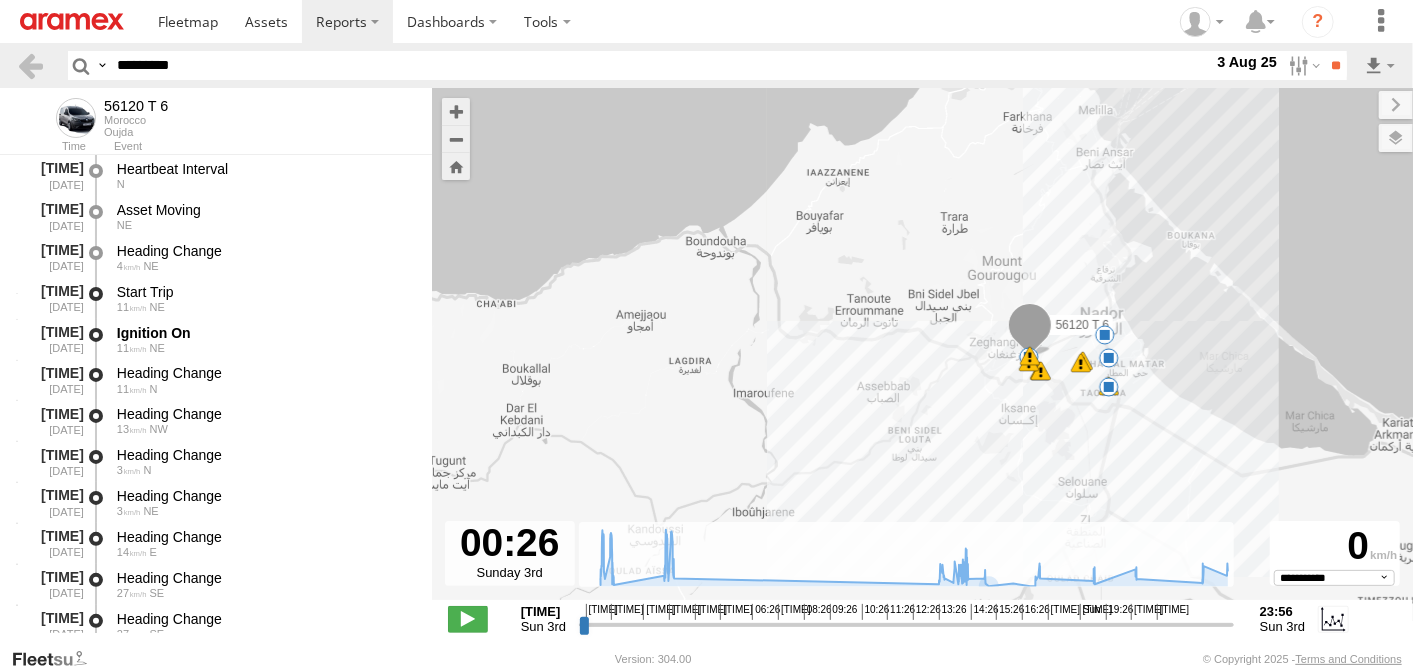 click on "56120 T 6 01:18 Sun 13 13:37 Sun 14:01 Sun 01:25 Sun 03:28 Sun 14:16 Sun 14:16 Sun 14:22 Sun 14:25 Sun 15:24 Sun" at bounding box center [922, 354] 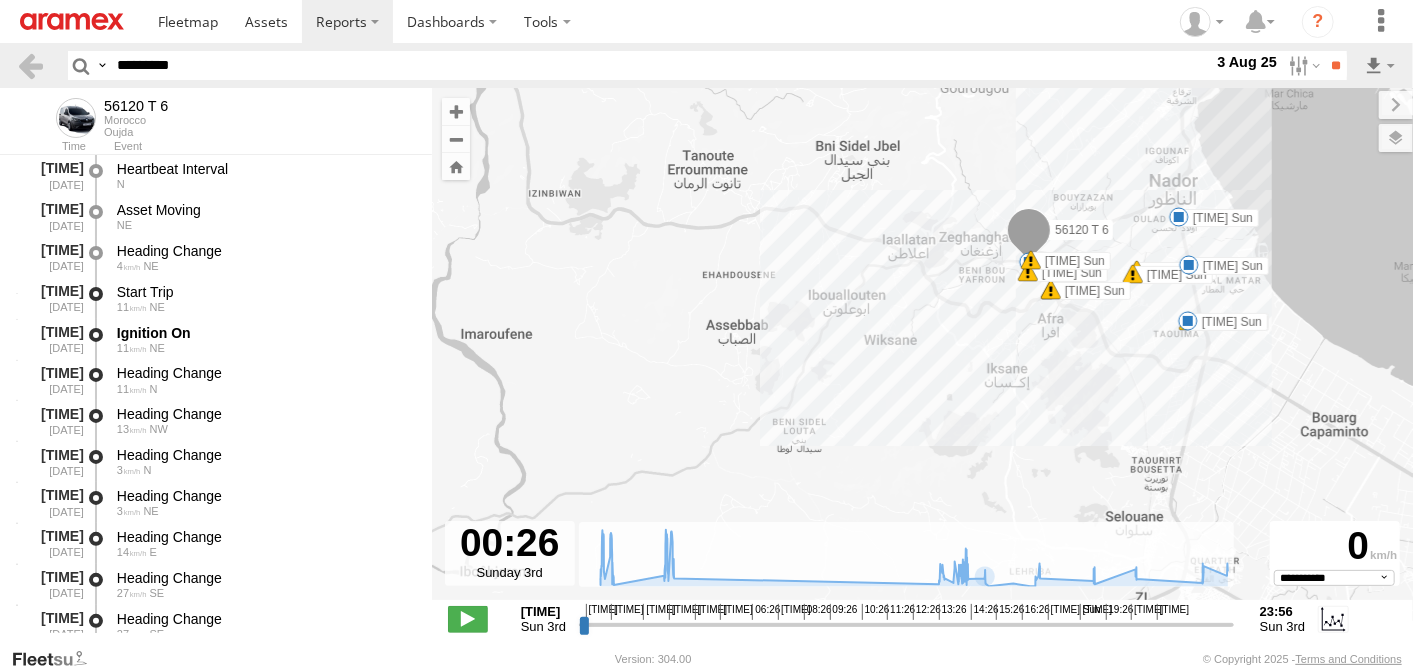 click on "56120 T 6 01:18 Sun 13:37 Sun 14:01 Sun 01:25 Sun 03:28 Sun 14:16 Sun 14:16 Sun 14:22 Sun 14:25 Sun 15:24 Sun 13" at bounding box center (922, 354) 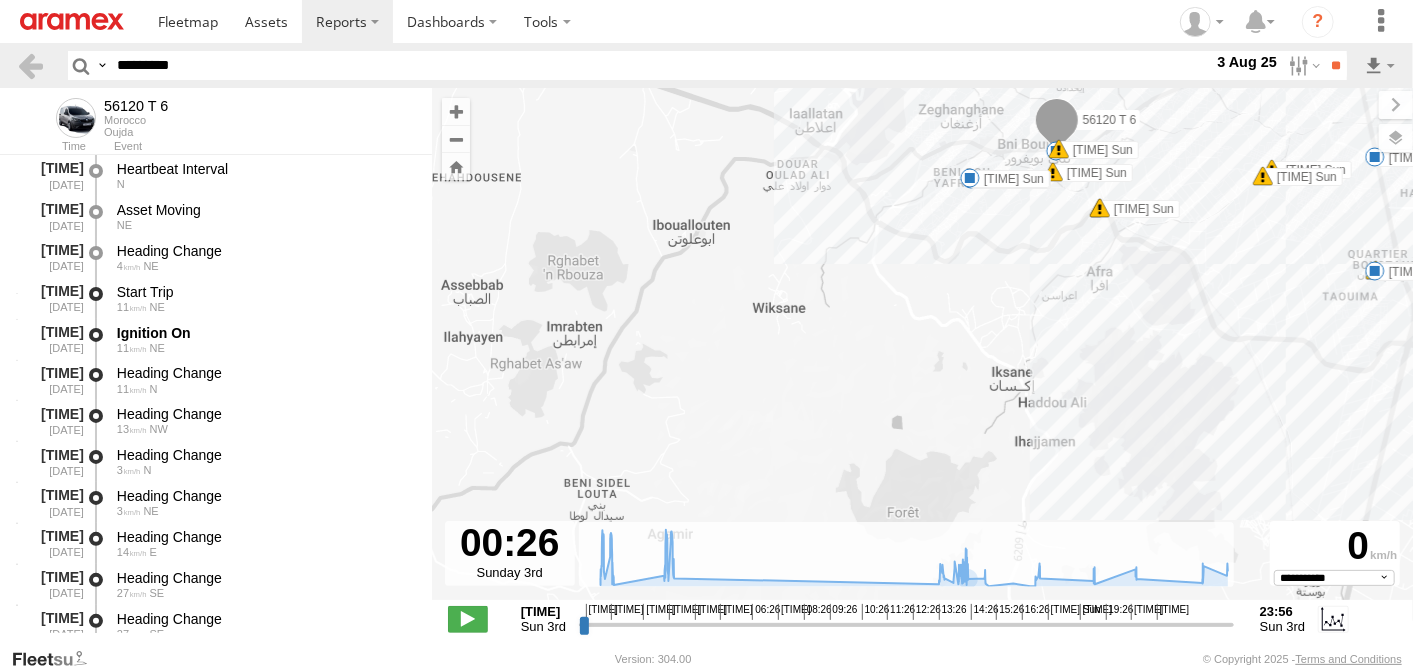 drag, startPoint x: 168, startPoint y: 41, endPoint x: 215, endPoint y: 58, distance: 49.979996 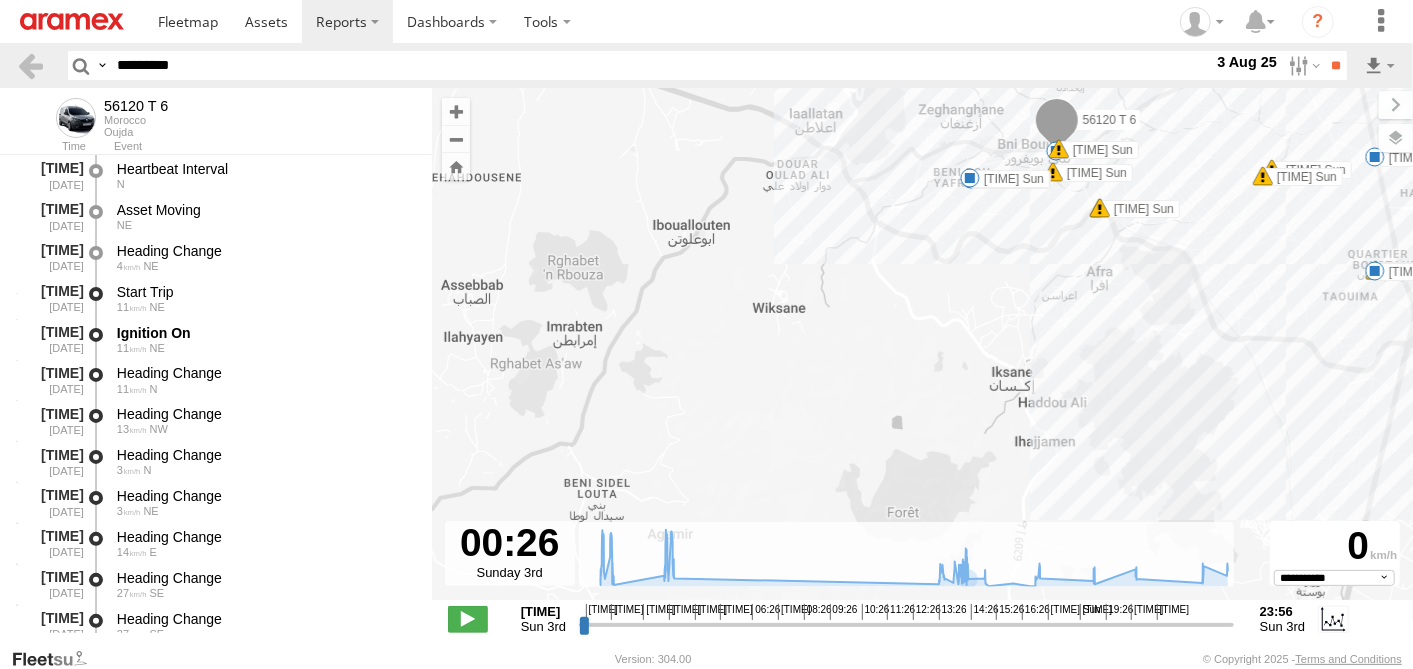 paste 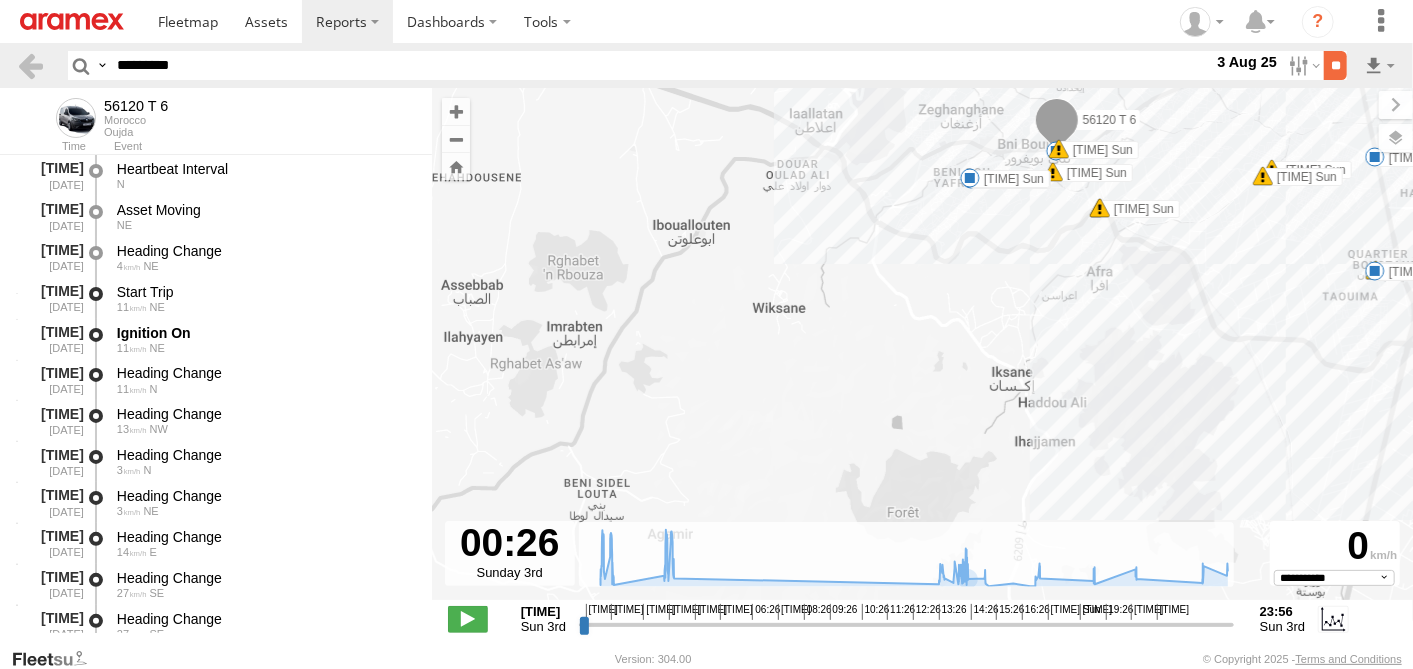 type on "*********" 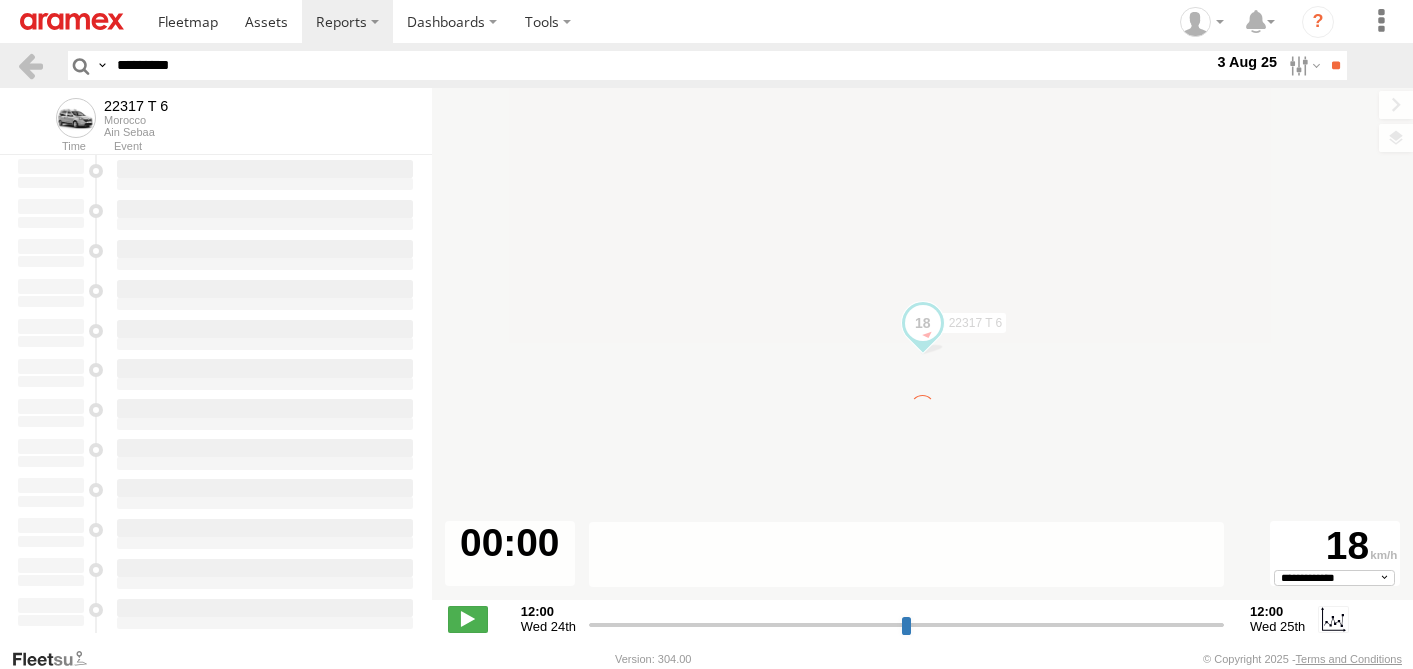 scroll, scrollTop: 0, scrollLeft: 0, axis: both 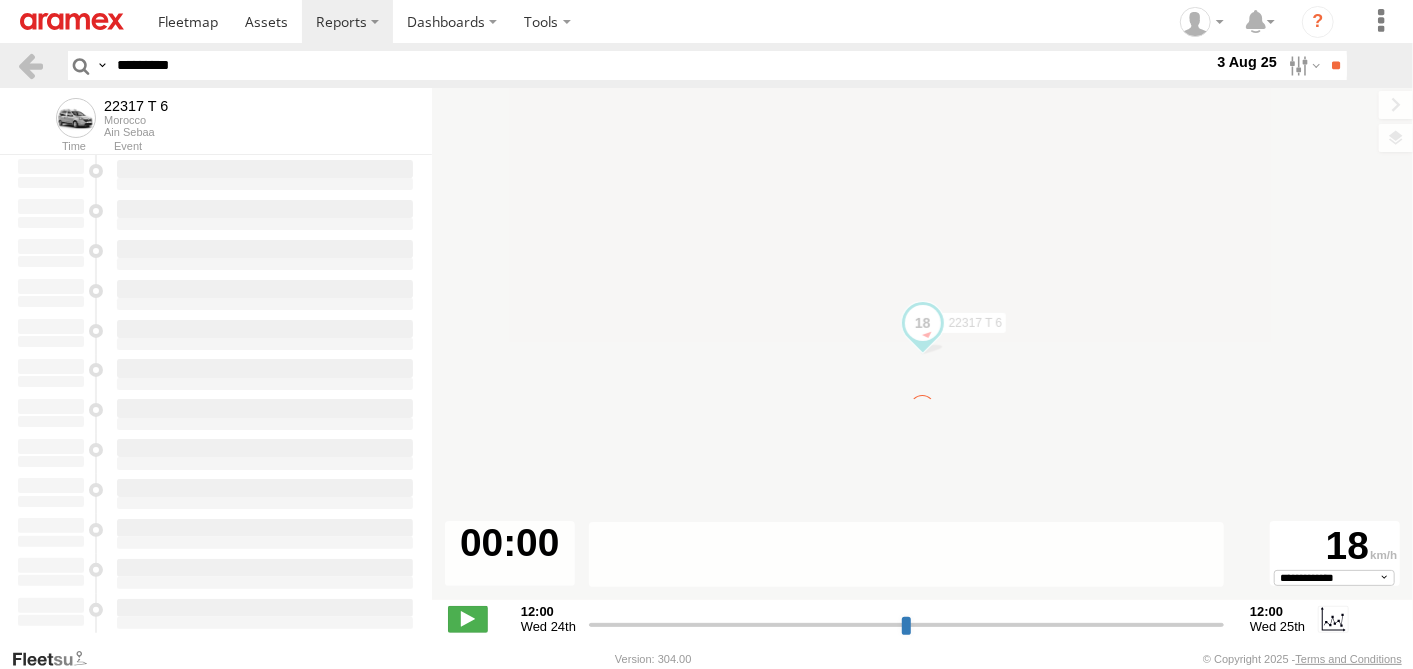 type on "**********" 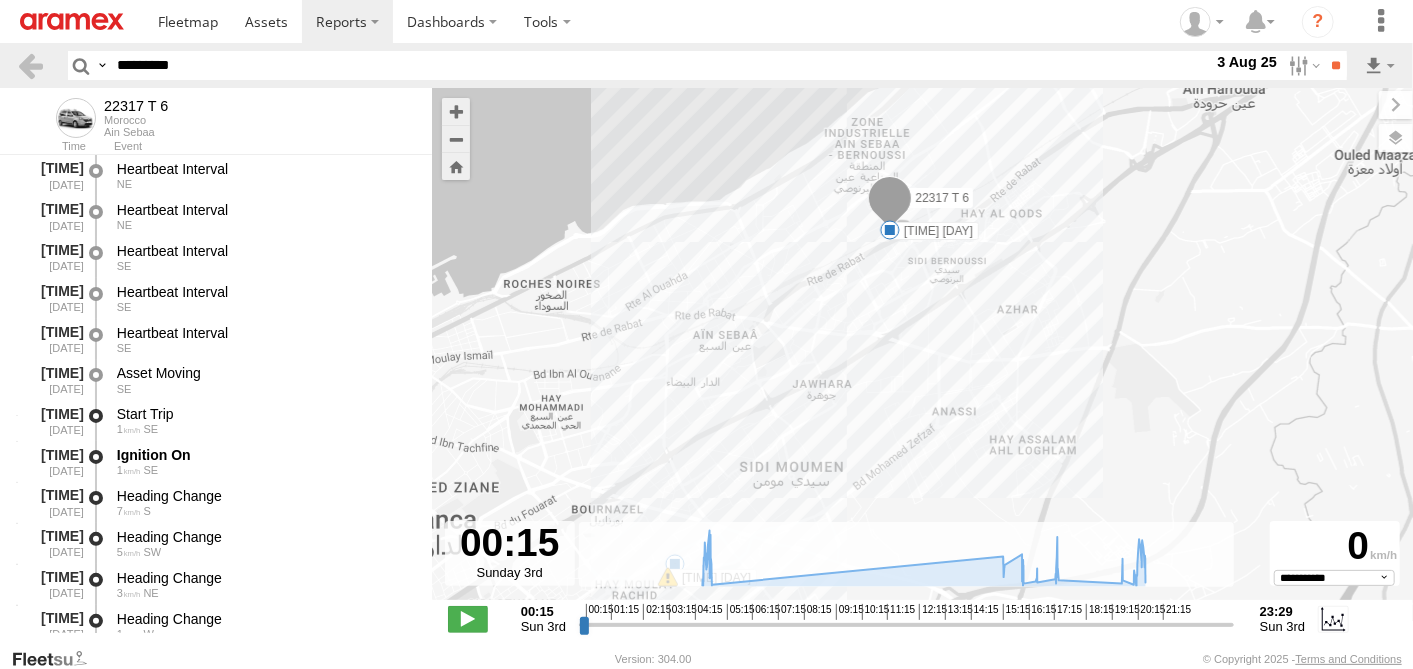 drag, startPoint x: 857, startPoint y: 475, endPoint x: 754, endPoint y: 514, distance: 110.13628 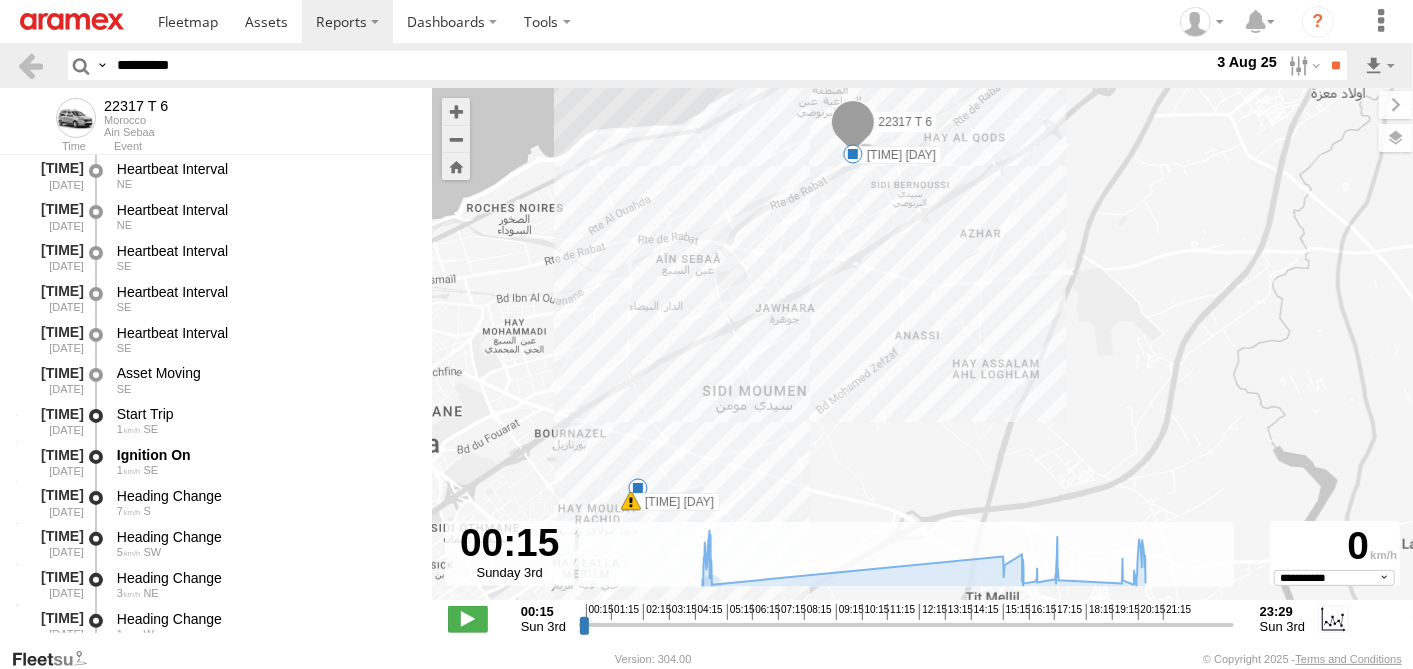 drag, startPoint x: 868, startPoint y: 399, endPoint x: 830, endPoint y: 321, distance: 86.764046 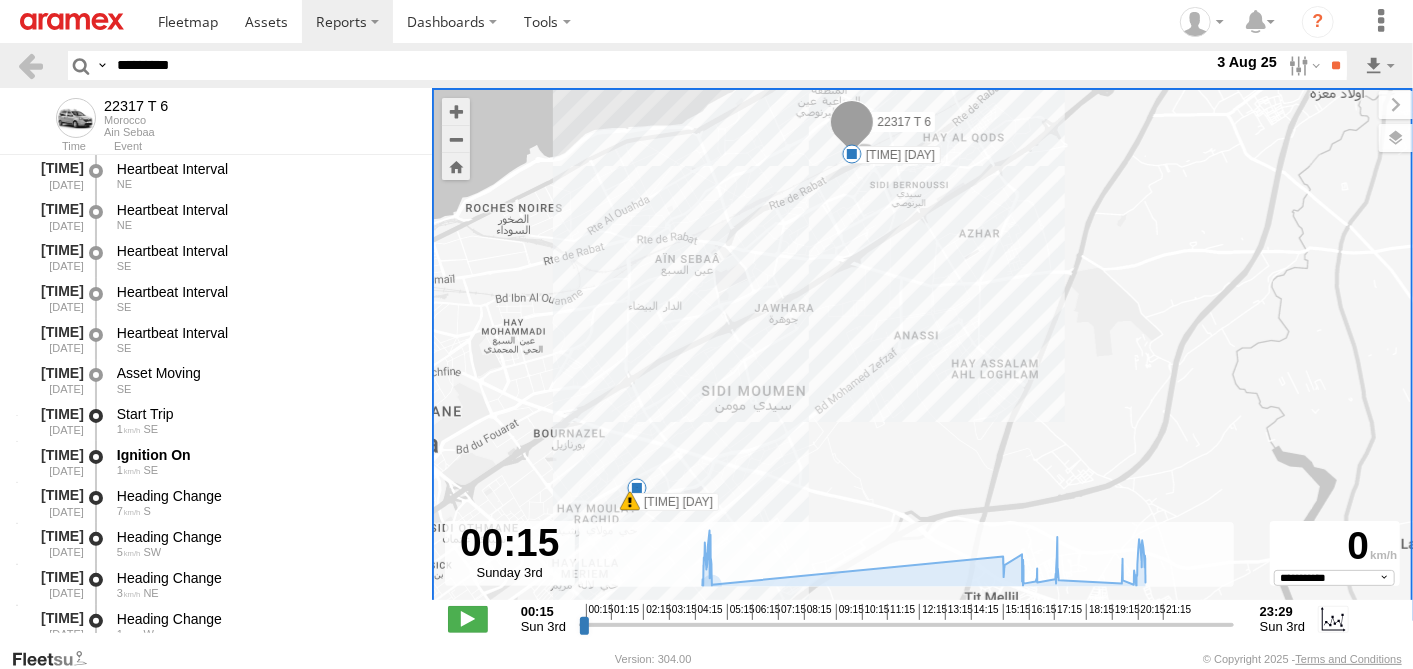 click on "*********" at bounding box center (661, 65) 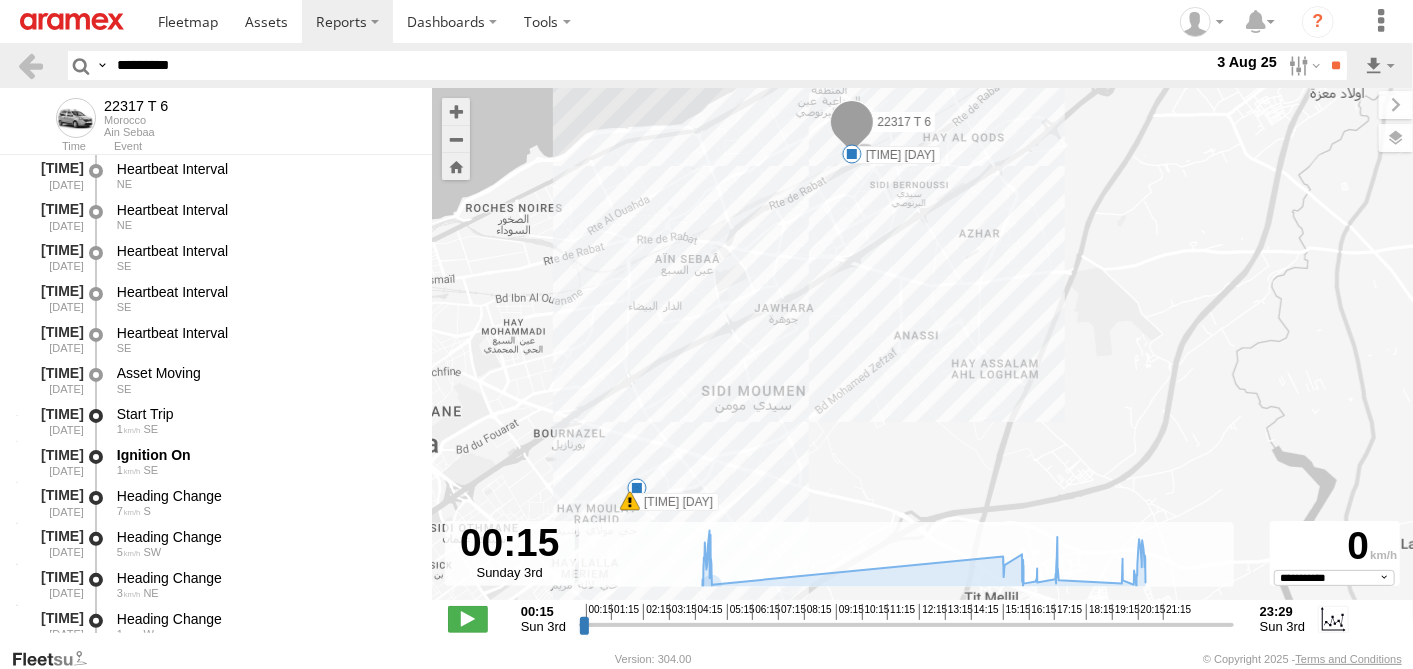 click on "*********" at bounding box center (661, 65) 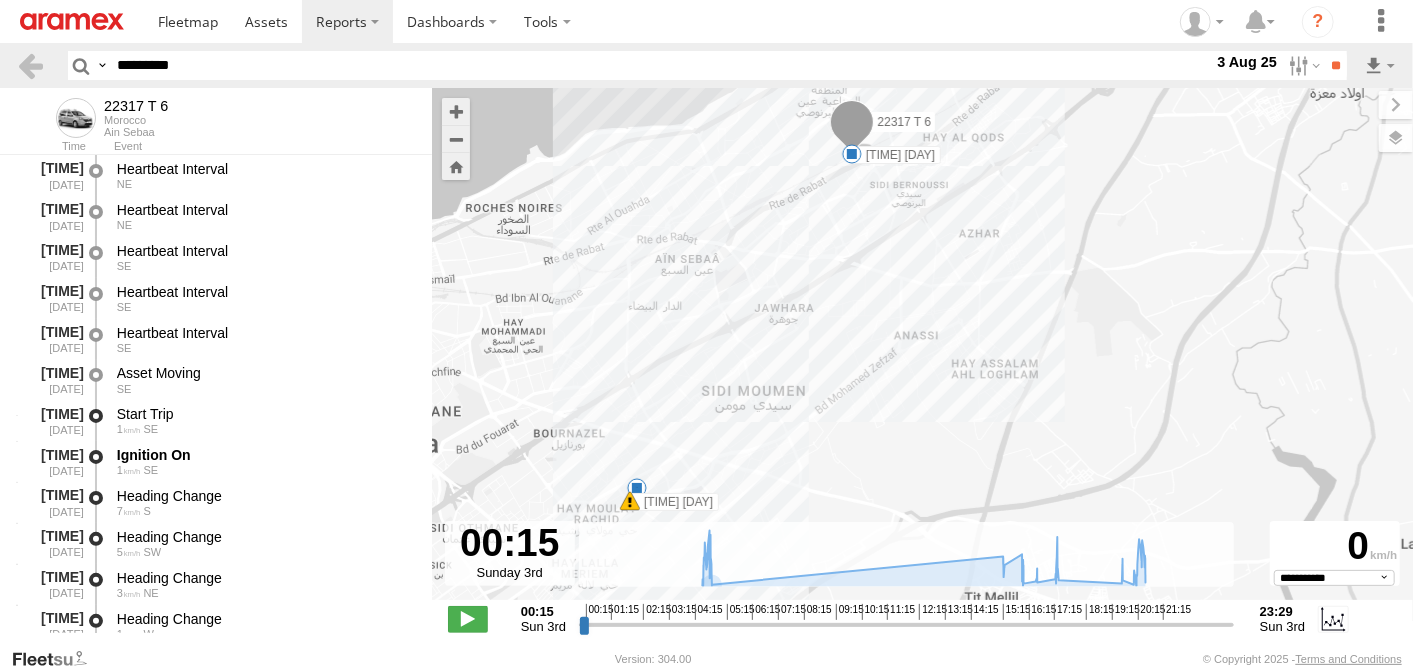 paste 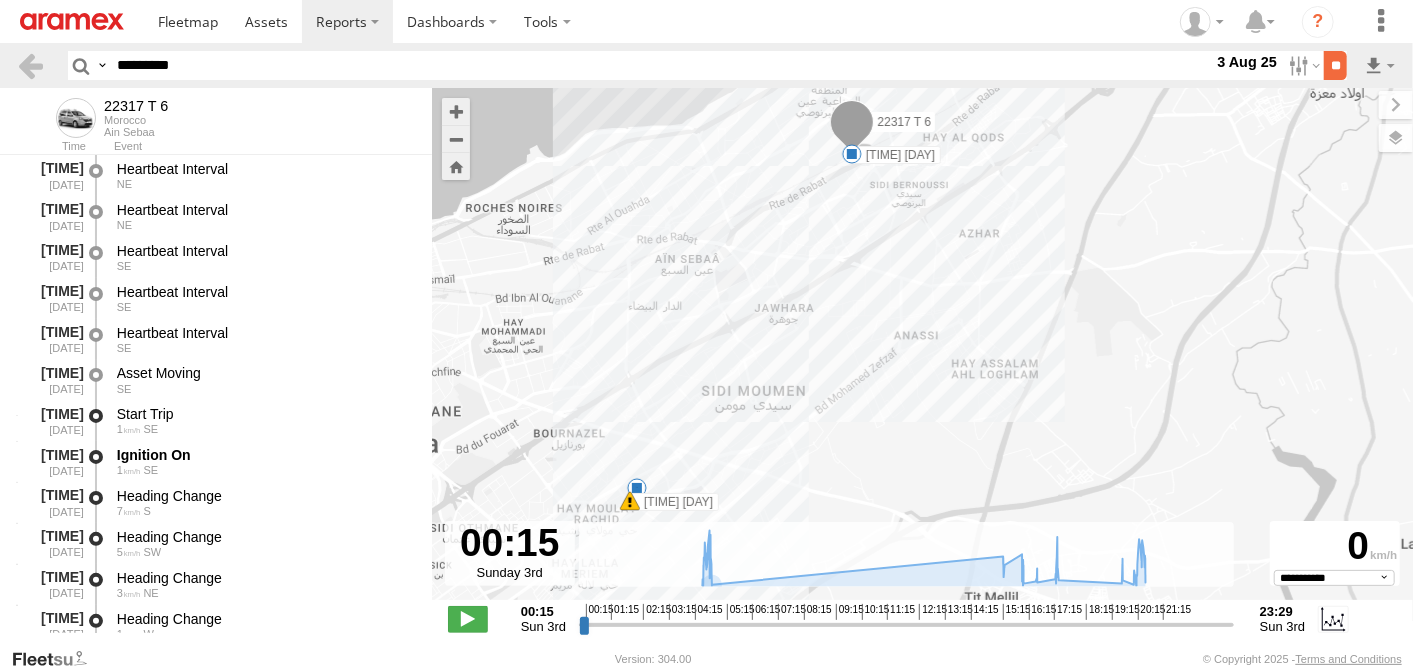 type on "*********" 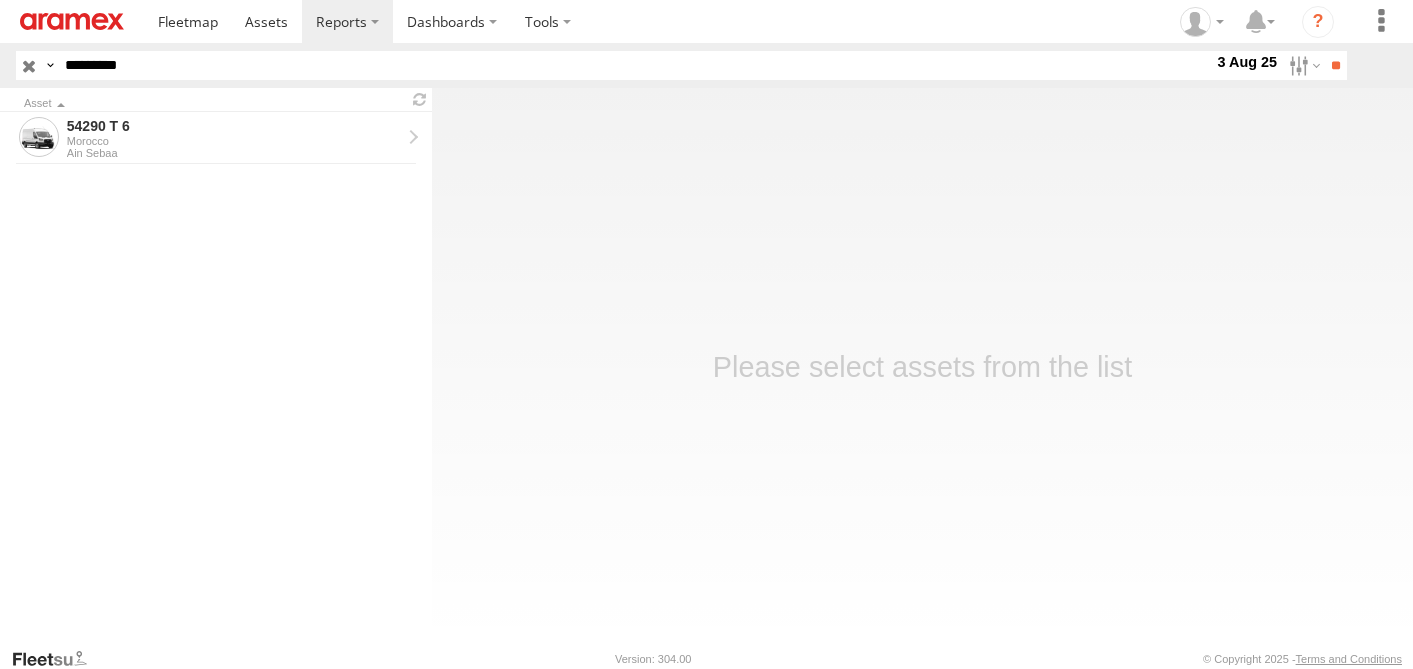 scroll, scrollTop: 0, scrollLeft: 0, axis: both 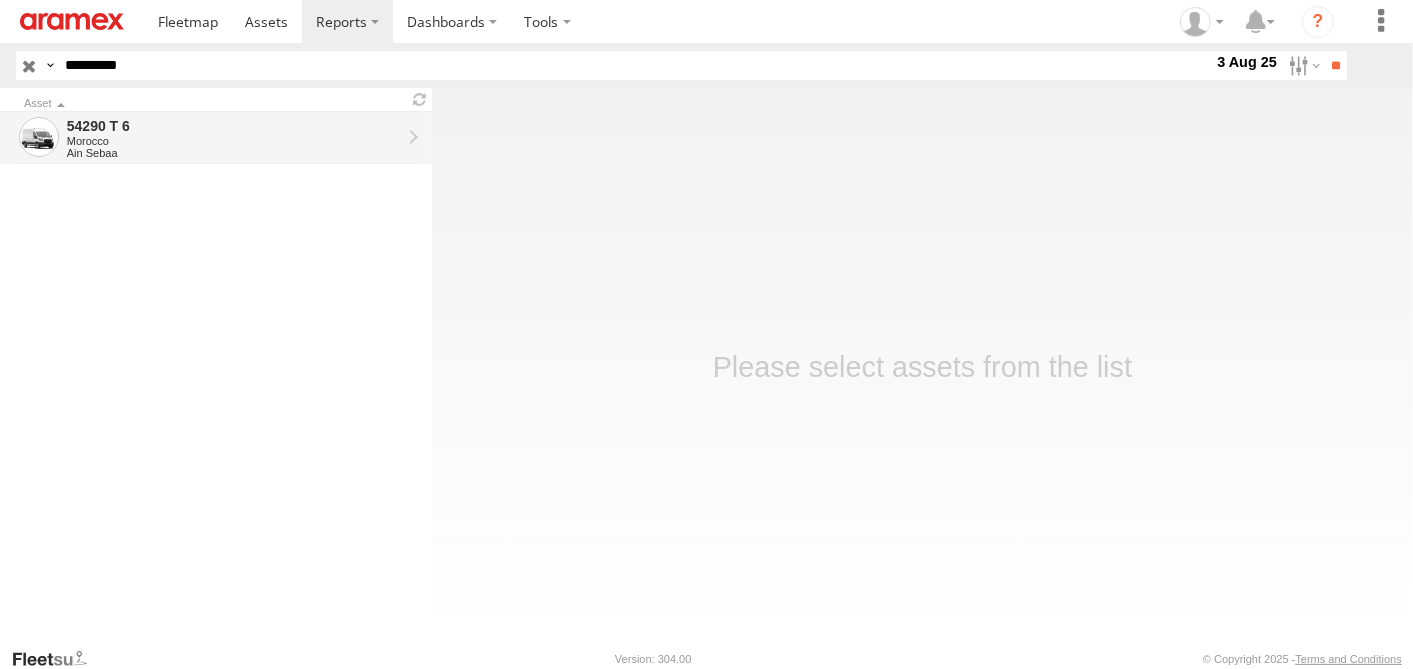 click on "Morocco" at bounding box center [234, 141] 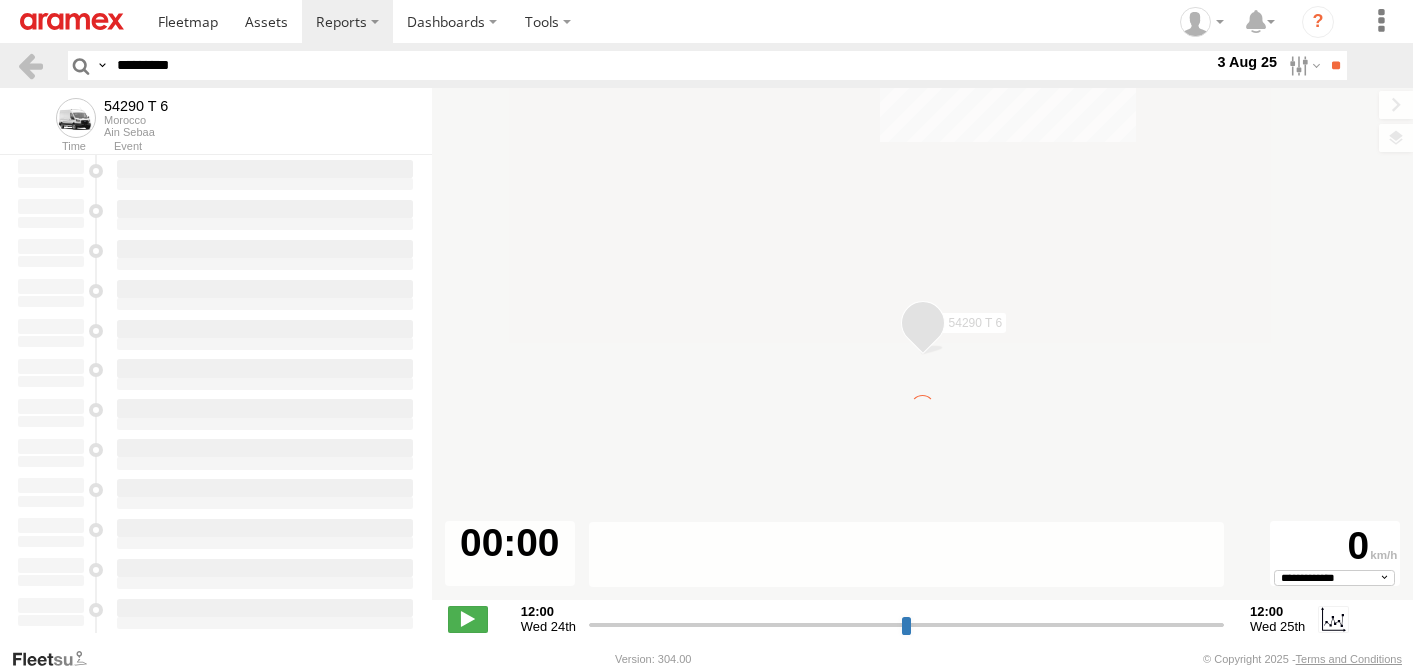 scroll, scrollTop: 0, scrollLeft: 0, axis: both 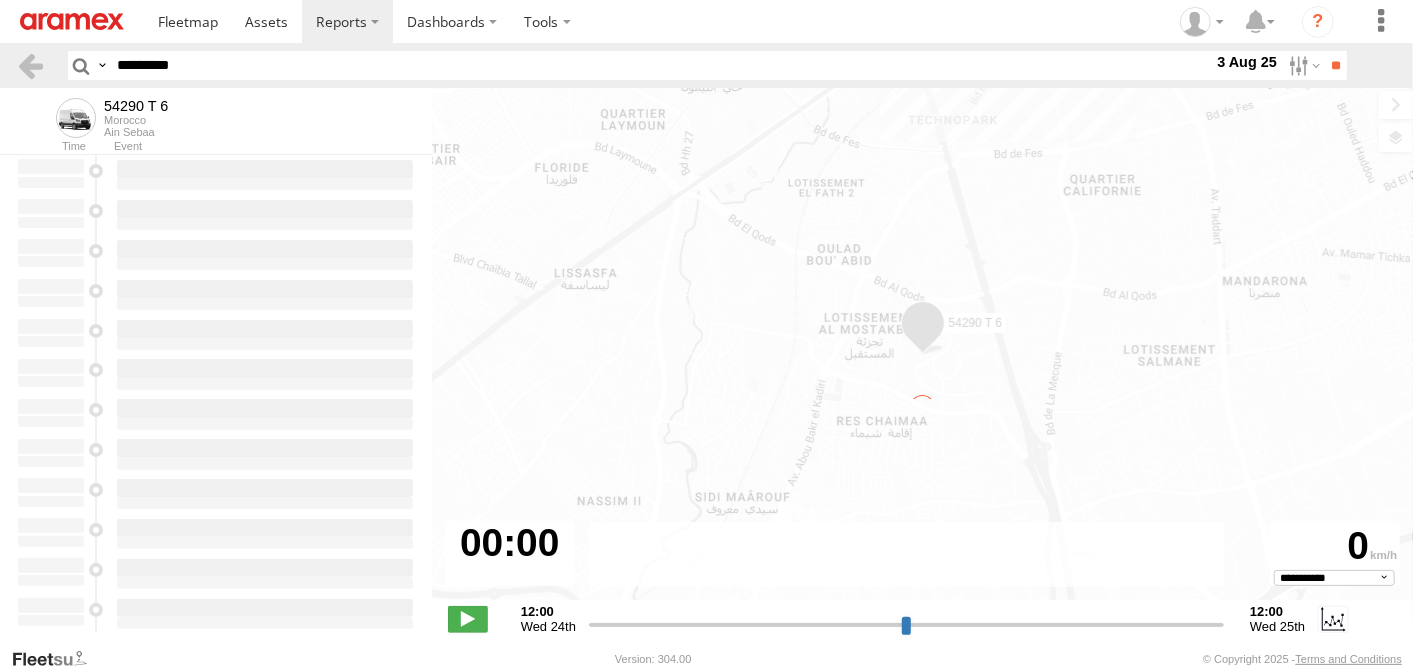 type on "**********" 